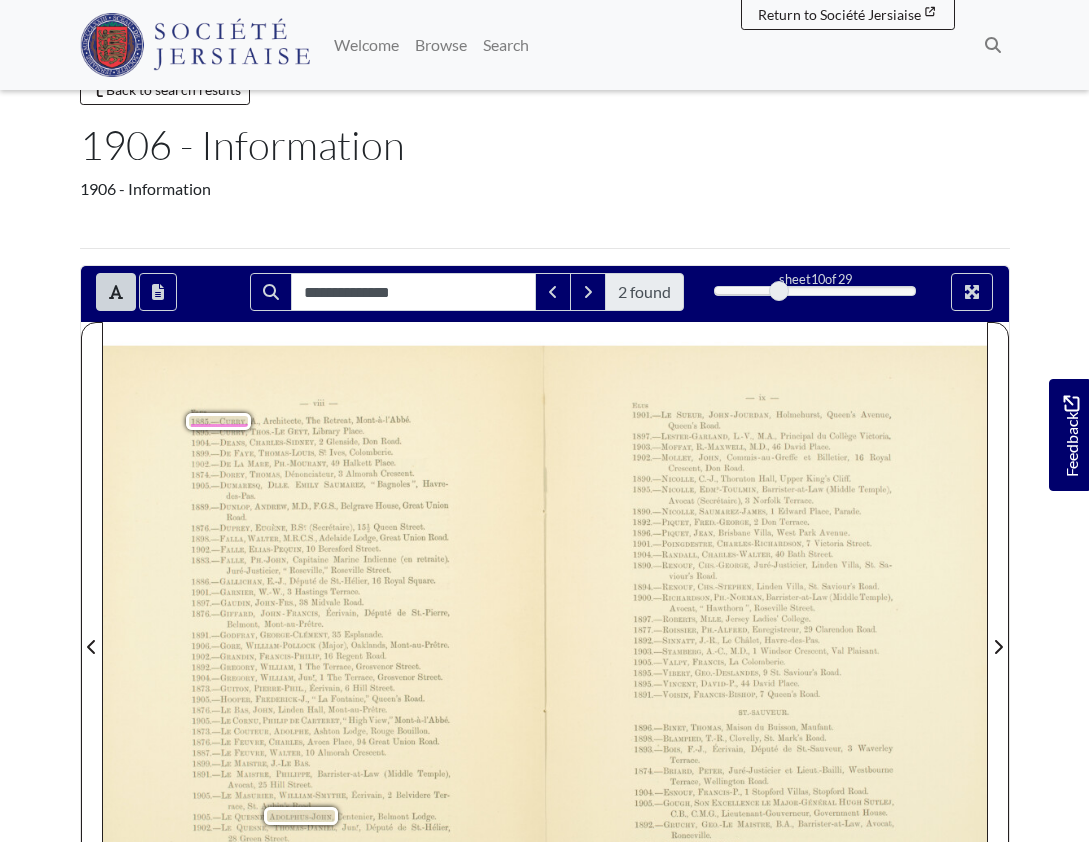 scroll, scrollTop: 0, scrollLeft: 0, axis: both 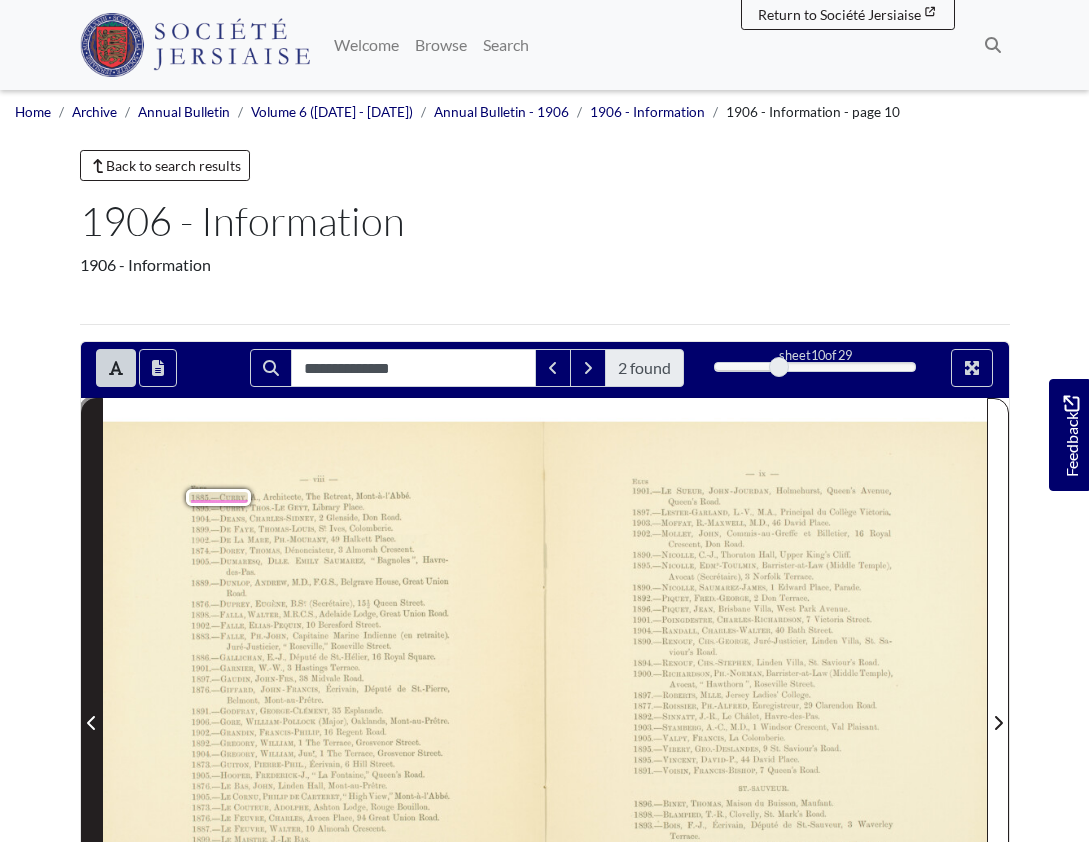 click 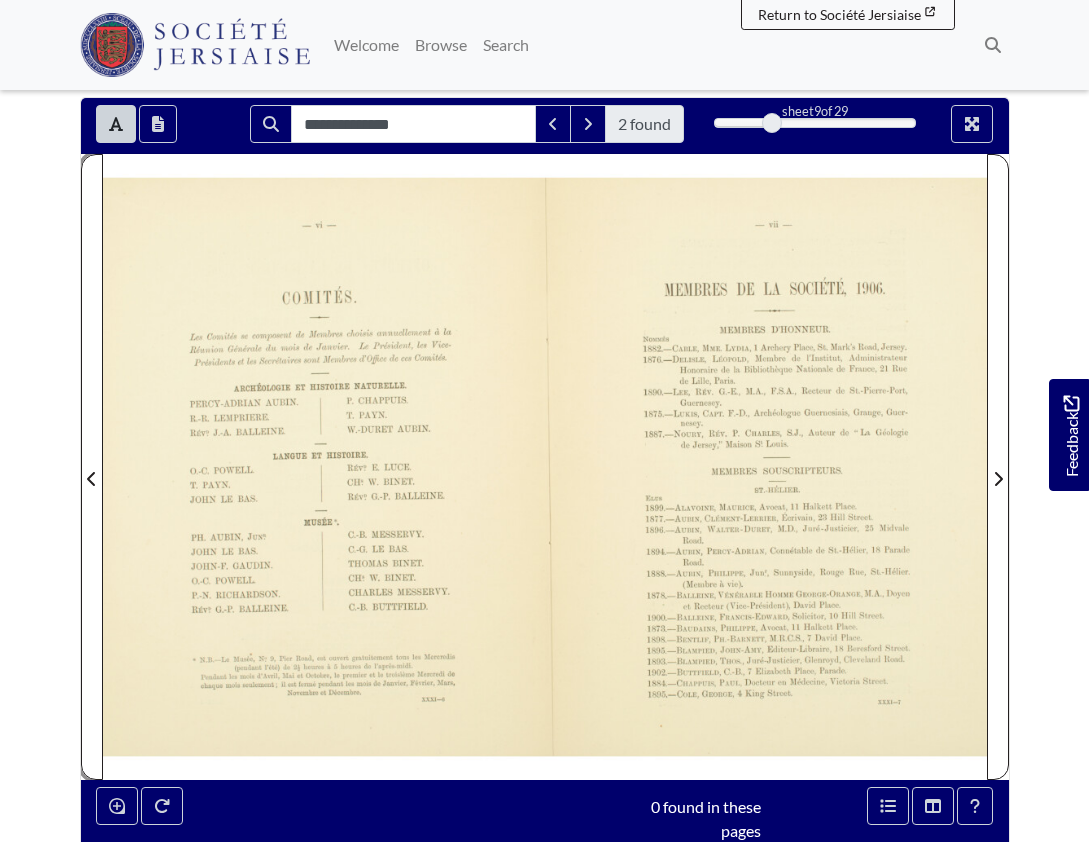 scroll, scrollTop: 250, scrollLeft: 0, axis: vertical 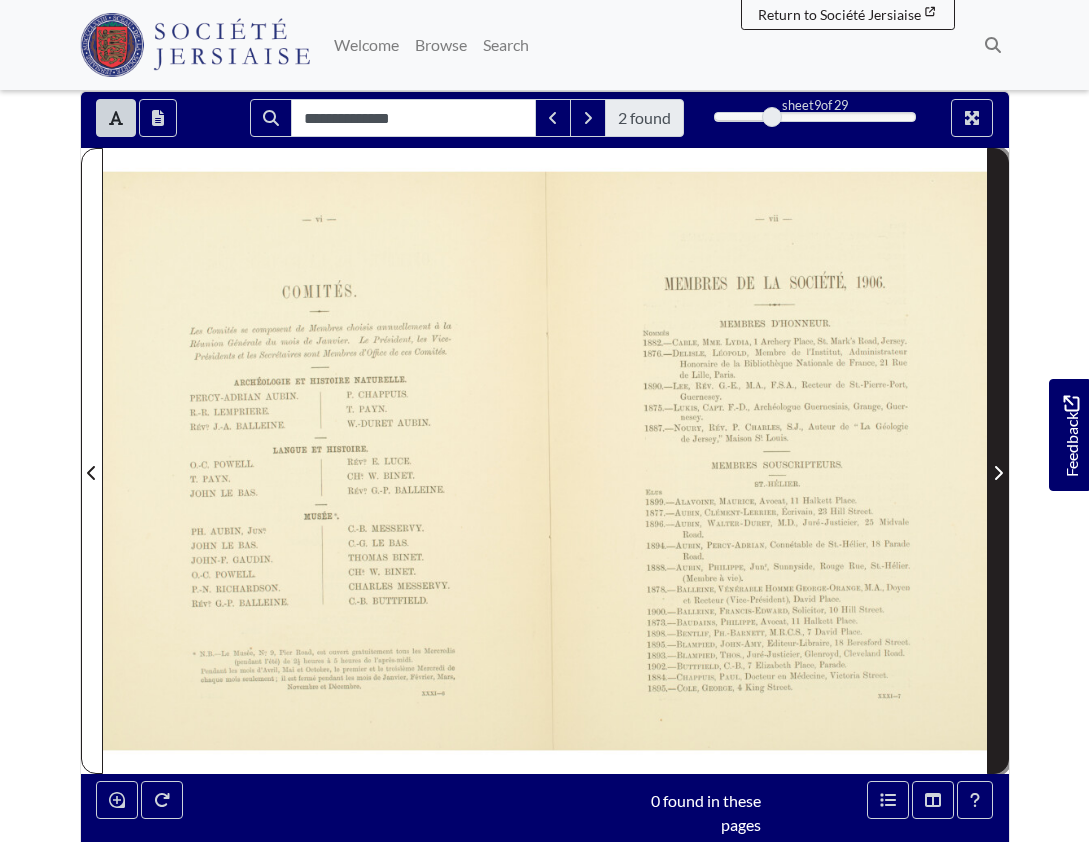 click at bounding box center [998, 473] 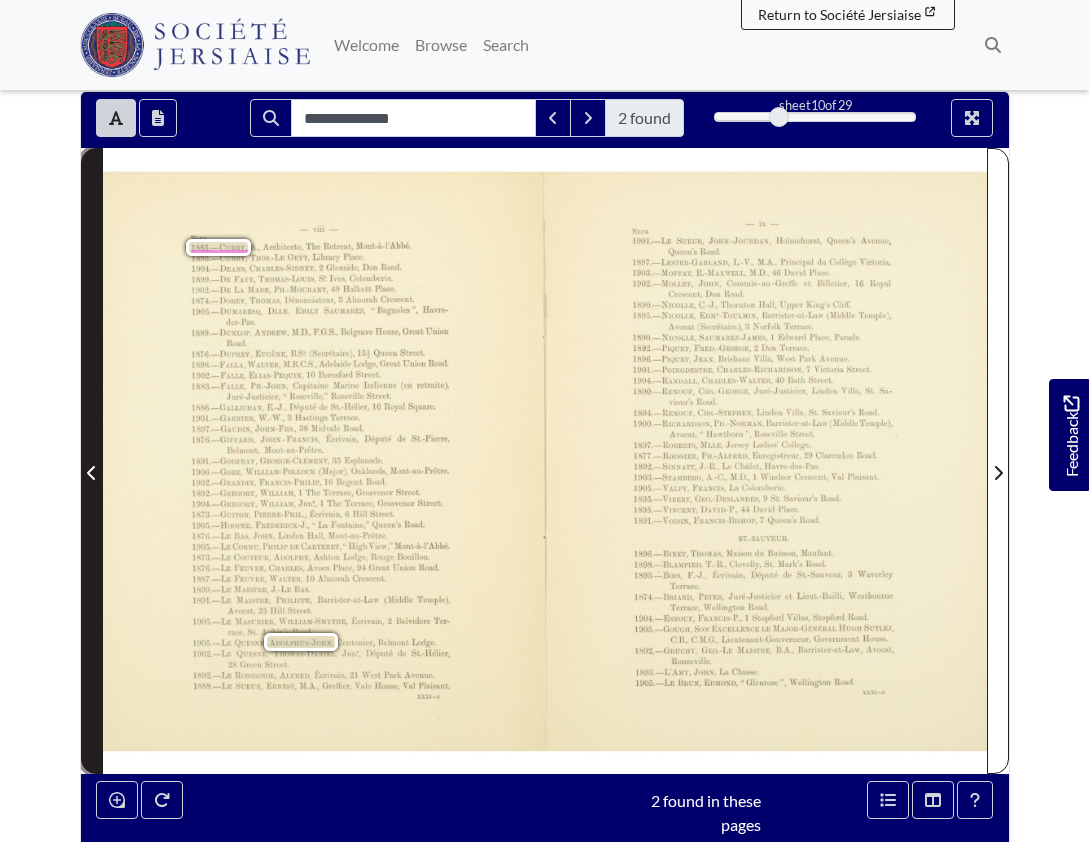 click 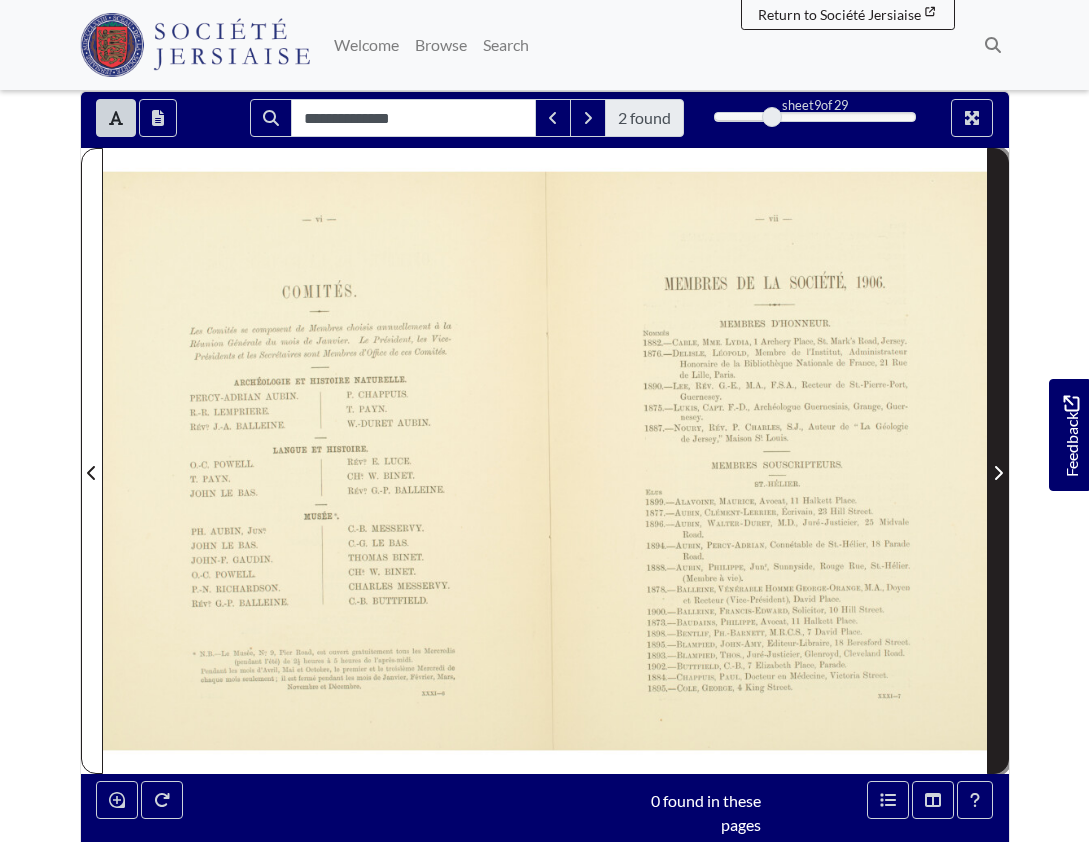 click 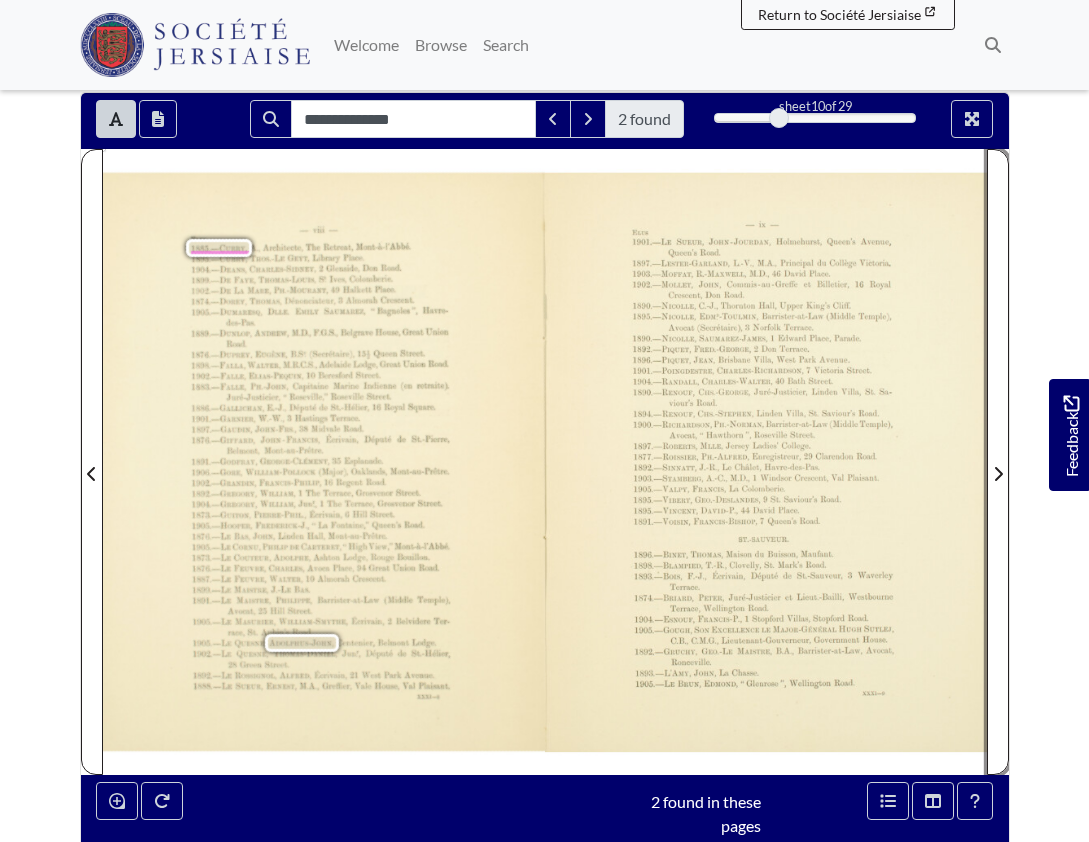 scroll, scrollTop: 0, scrollLeft: 0, axis: both 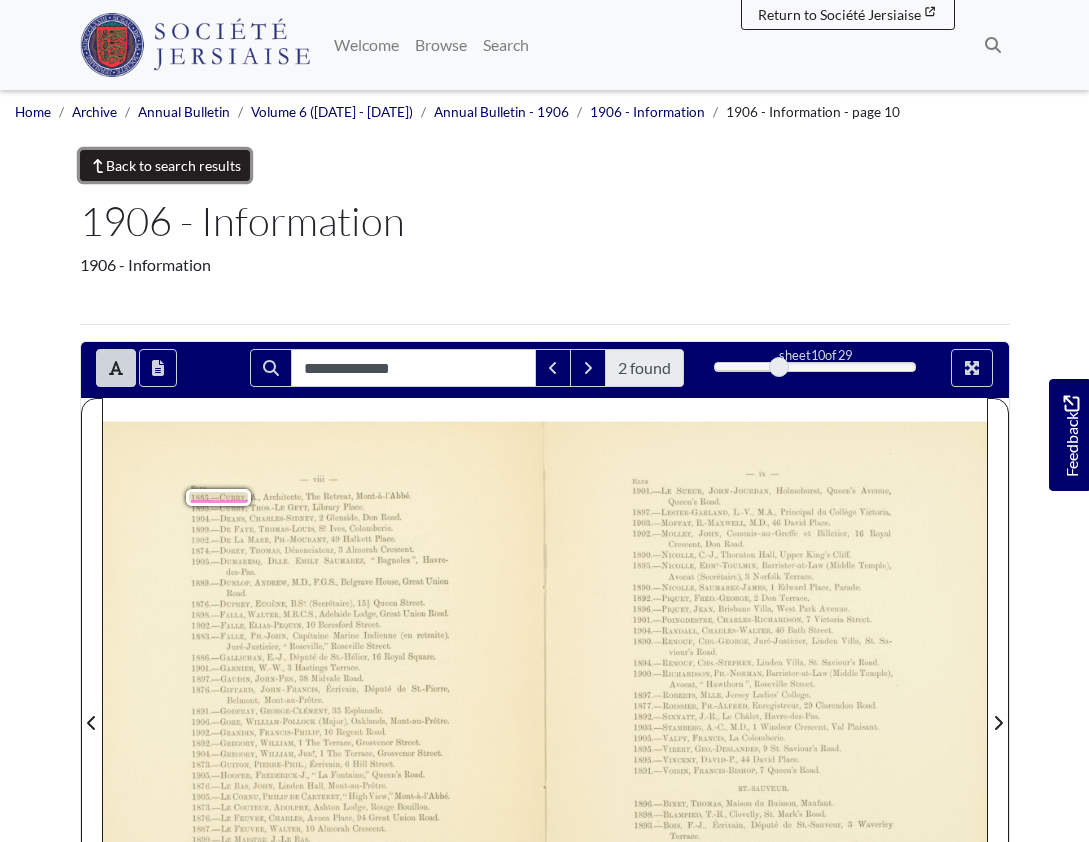 click on "Back to search results" at bounding box center [165, 165] 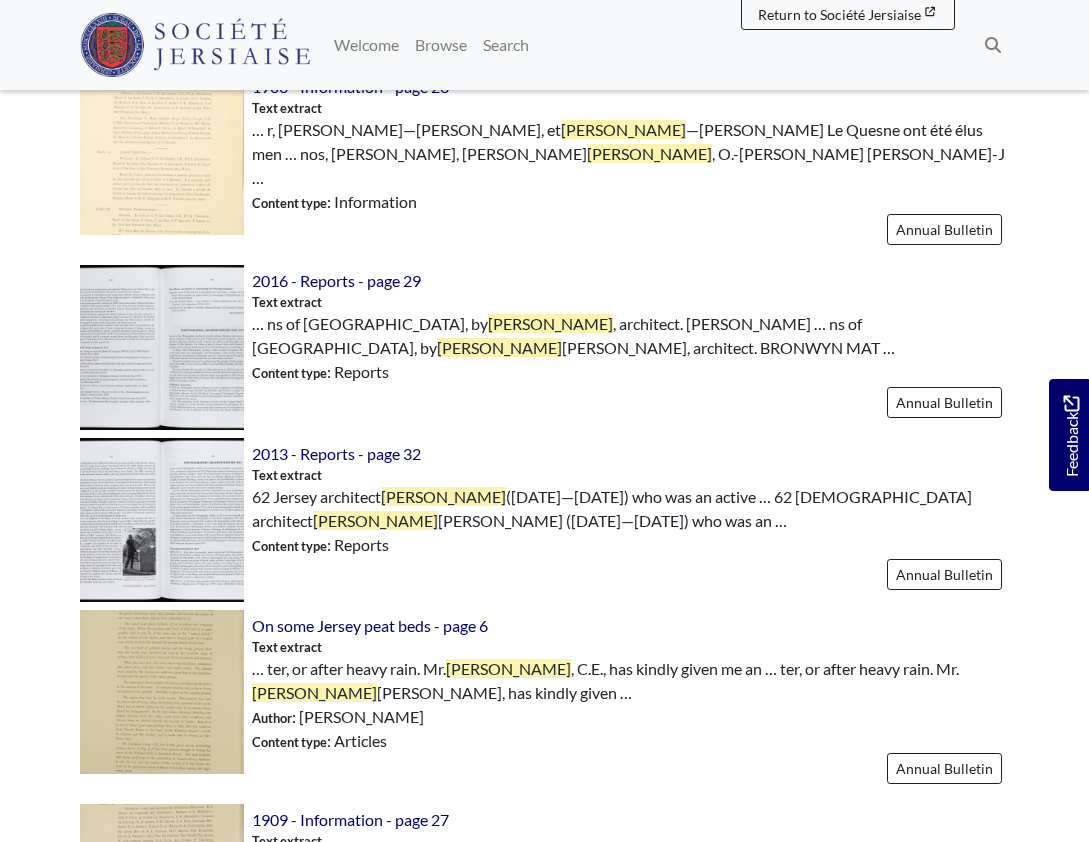 scroll, scrollTop: 1966, scrollLeft: 0, axis: vertical 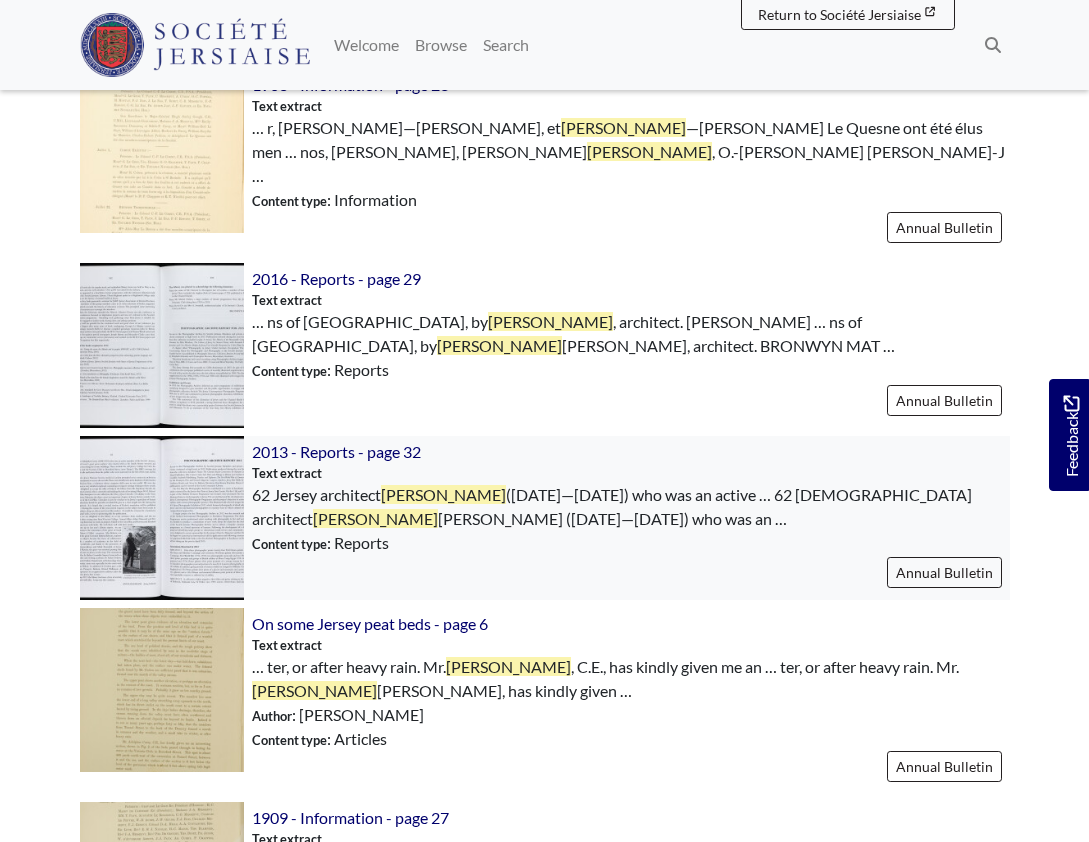 click at bounding box center (162, 518) 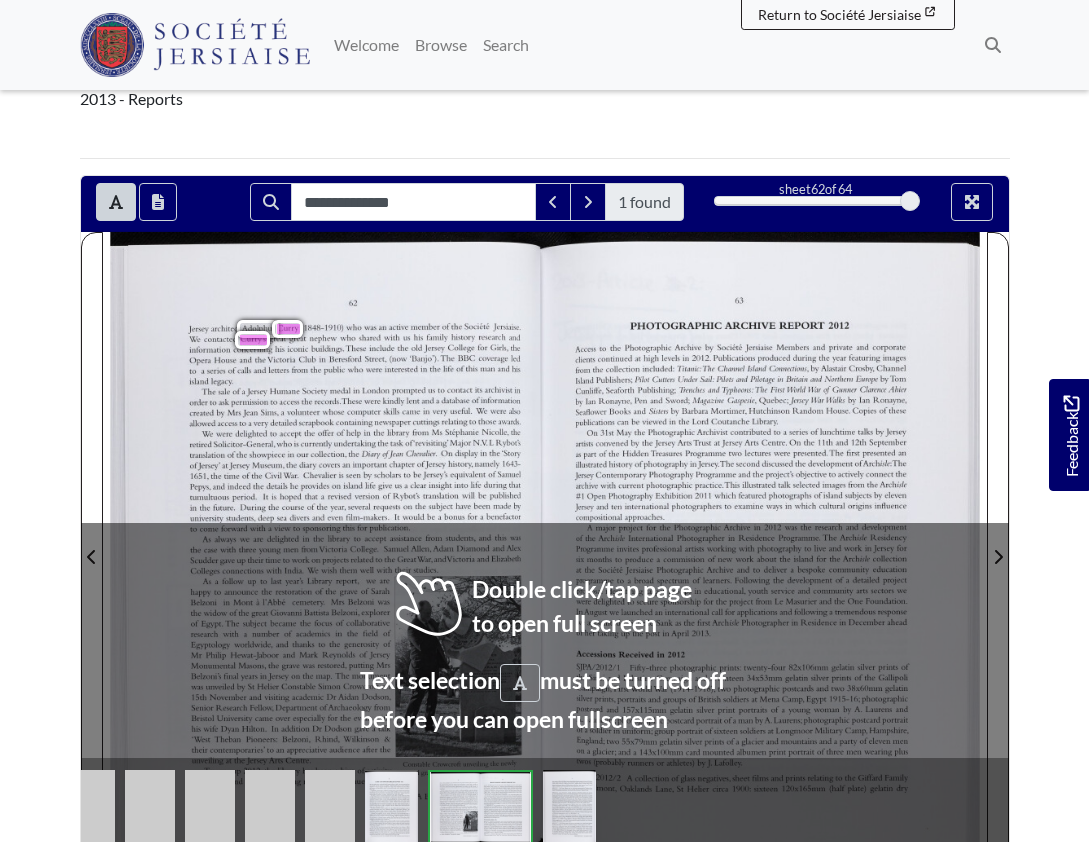 scroll, scrollTop: 178, scrollLeft: 0, axis: vertical 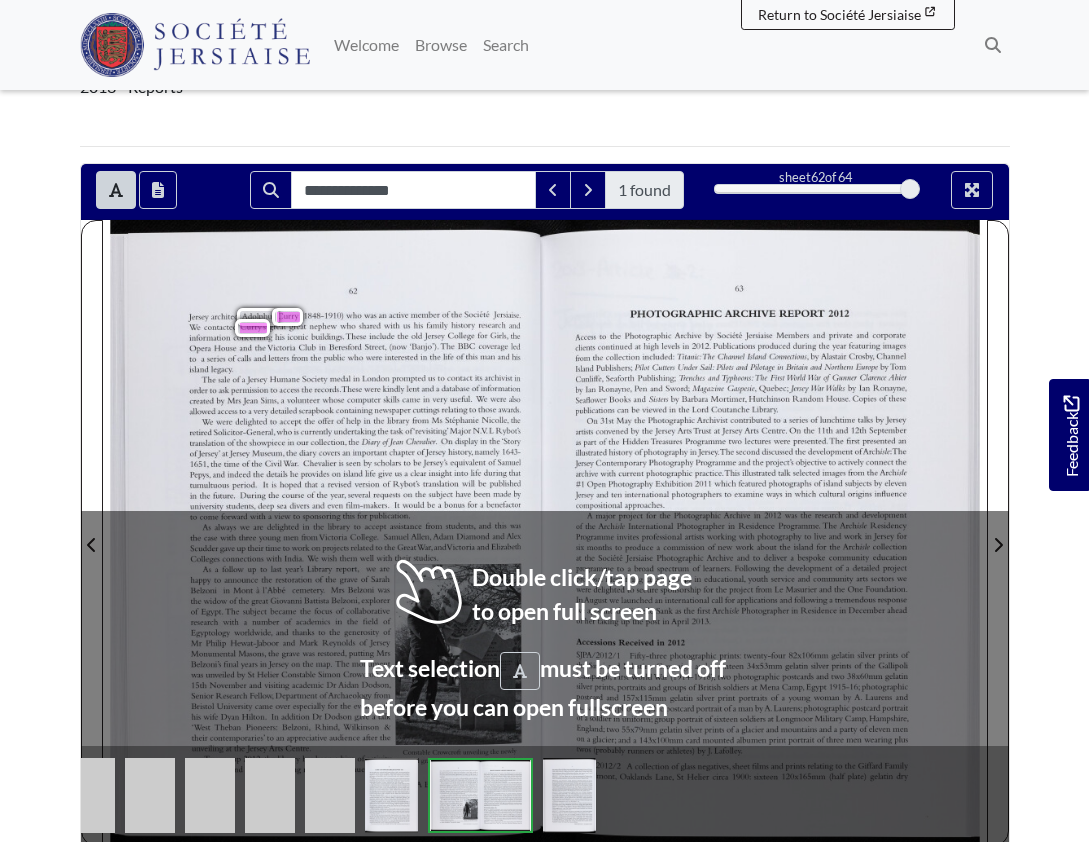 click on "62
Jersey  architect  Adolphus Curry (1848—1910)  who  was  an  active  member  ofthe  Societé  Jersiaise.  We  contacted  Curry ’s great  great  nephew  who  shared  with  us  his  family  history  research  and  information  concerning  his  iconic  buildings.These  include  the  old  Jersey  College  for  Girls,  the  Opera  House  and  the  Victoria  Club  in  Beresford  Street,  (now  ‘Banjo’).The  BBC  coverage  led  to  a  series  of  calls  and  letters  from  the  public  who  were  interested  in  the  life  of  this  man  and  his  island  legacy.
The  sale  ofaJersey  Humane  Society  medal  in  London  prompted  us  to  contact  its  archivist  in  order  to  ask  permission  to  access  the  records.These  were  kindly  lent  and  a  database  ofinformation  created  by  Mrs  Jean  Sims,  a  volunteer  whose  computer  skills  came  in  very  useful.  We  were  also  allowed  access  to  a  very  detailed  scrapbook  containing  newspaper  cuttings  relating  to  those  awards.
We" at bounding box center (327, 532) 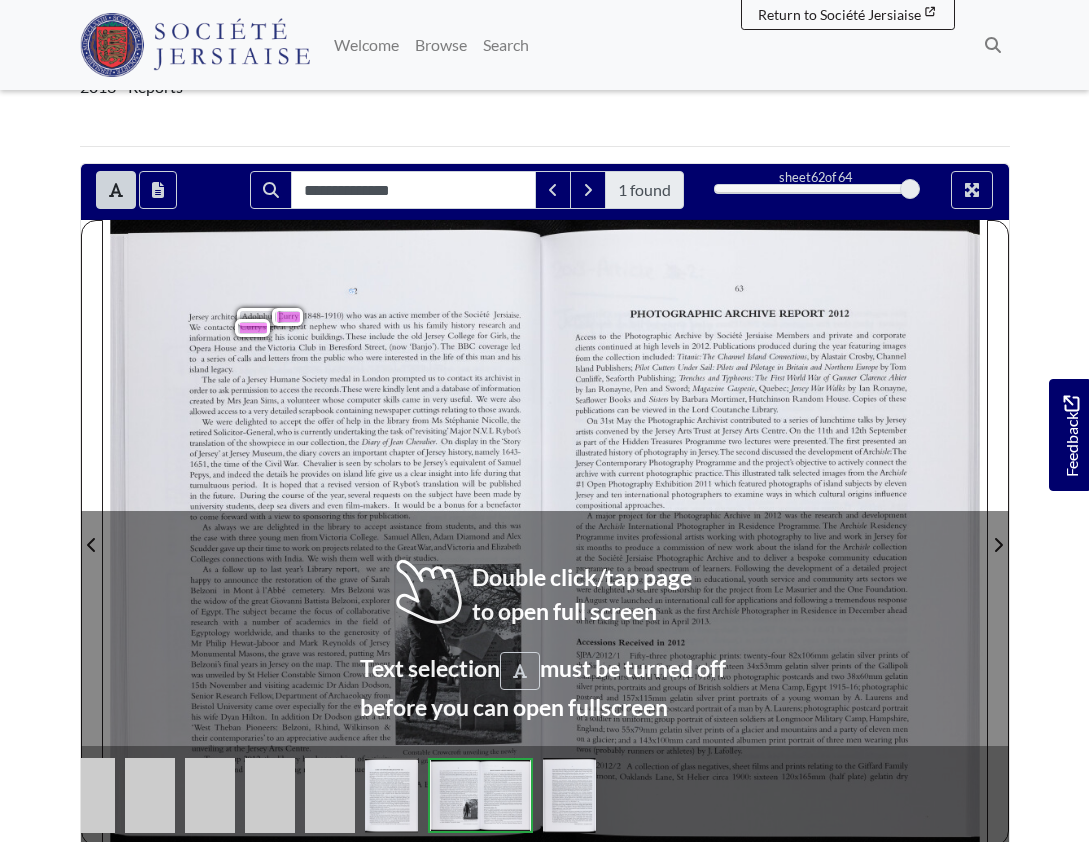 click on "62
Jersey  architect  Adolphus Curry (1848—1910)  who  was  an  active  member  ofthe  Societé  Jersiaise.  We  contacted  Curry ’s great  great  nephew  who  shared  with  us  his  family  history  research  and  information  concerning  his  iconic  buildings.These  include  the  old  Jersey  College  for  Girls,  the  Opera  House  and  the  Victoria  Club  in  Beresford  Street,  (now  ‘Banjo’).The  BBC  coverage  led  to  a  series  of  calls  and  letters  from  the  public  who  were  interested  in  the  life  of  this  man  and  his  island  legacy.
The  sale  ofaJersey  Humane  Society  medal  in  London  prompted  us  to  contact  its  archivist  in  order  to  ask  permission  to  access  the  records.These  were  kindly  lent  and  a  database  ofinformation  created  by  Mrs  Jean  Sims,  a  volunteer  whose  computer  skills  came  in  very  useful.  We  were  also  allowed  access  to  a  very  detailed  scrapbook  containing  newspaper  cuttings  relating  to  those  awards.
We" at bounding box center (327, 532) 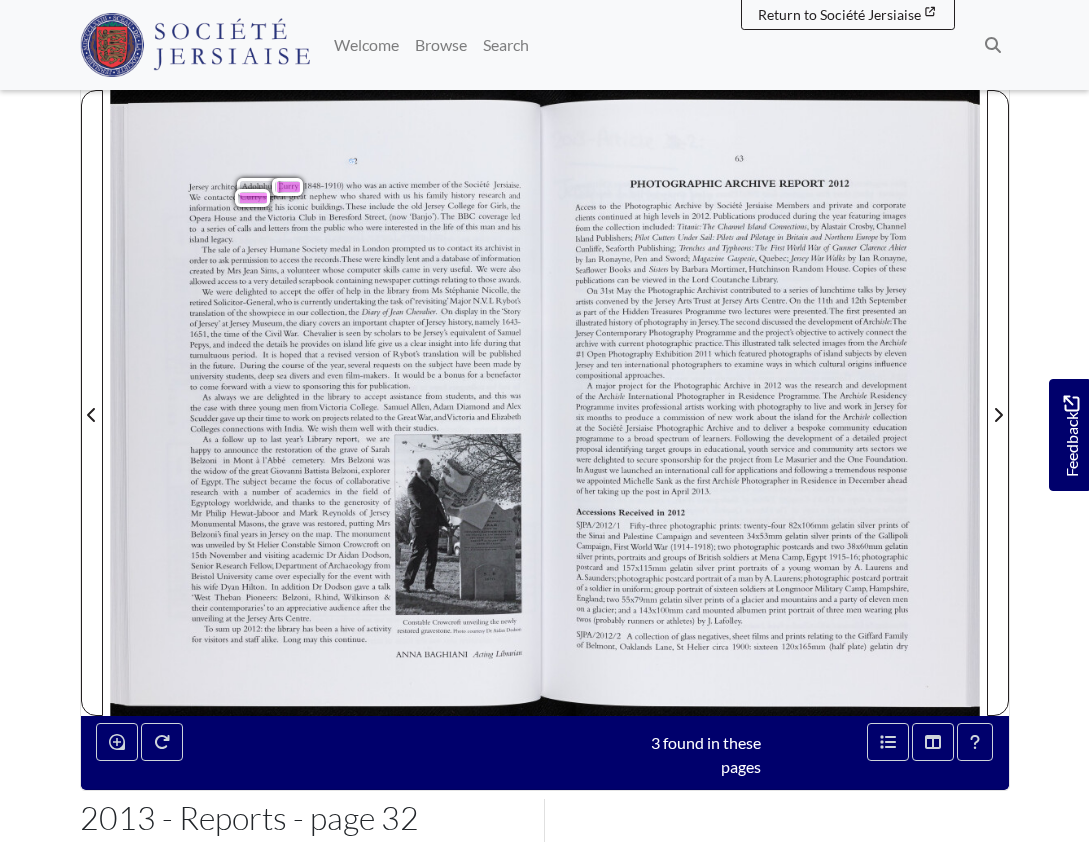scroll, scrollTop: 340, scrollLeft: 0, axis: vertical 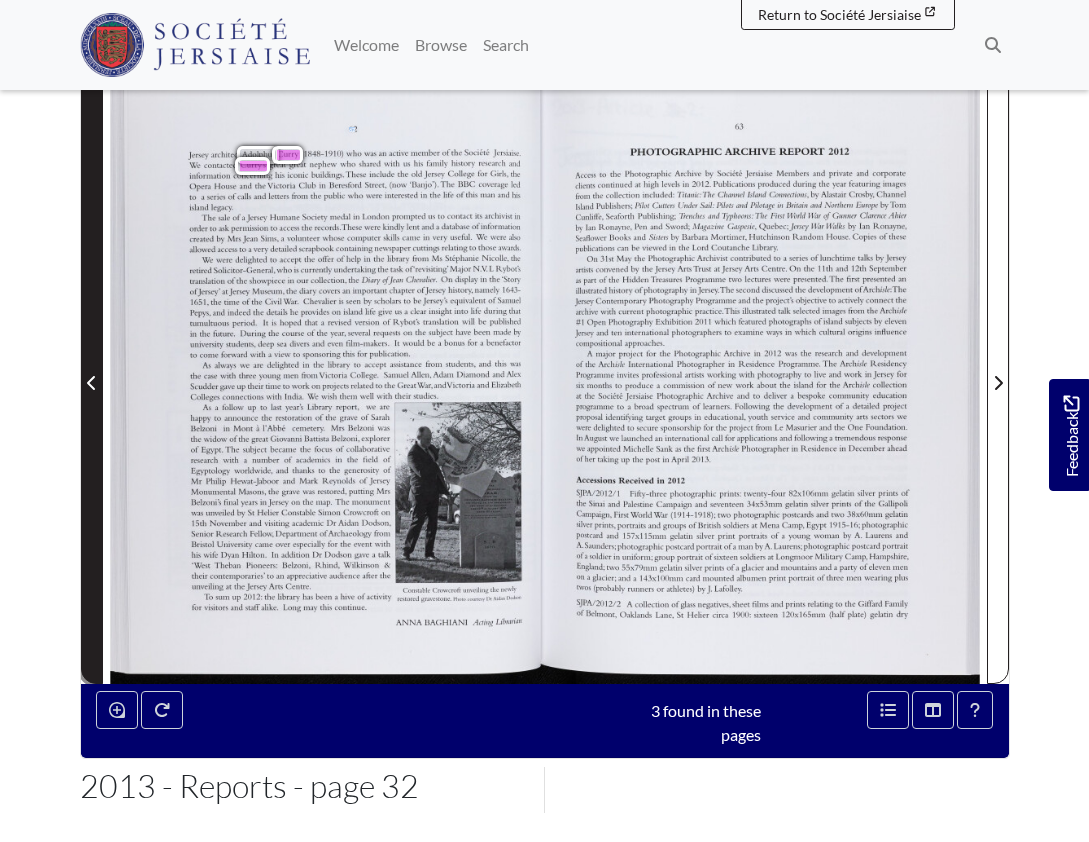 click 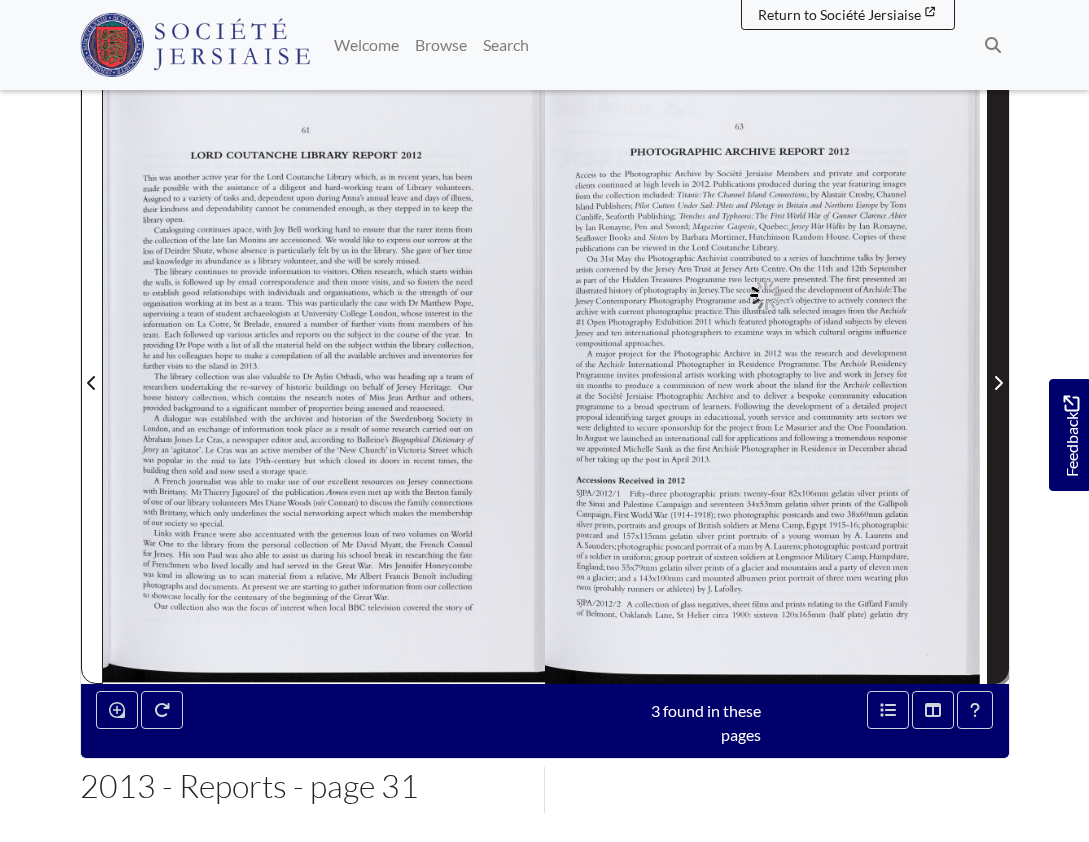 click 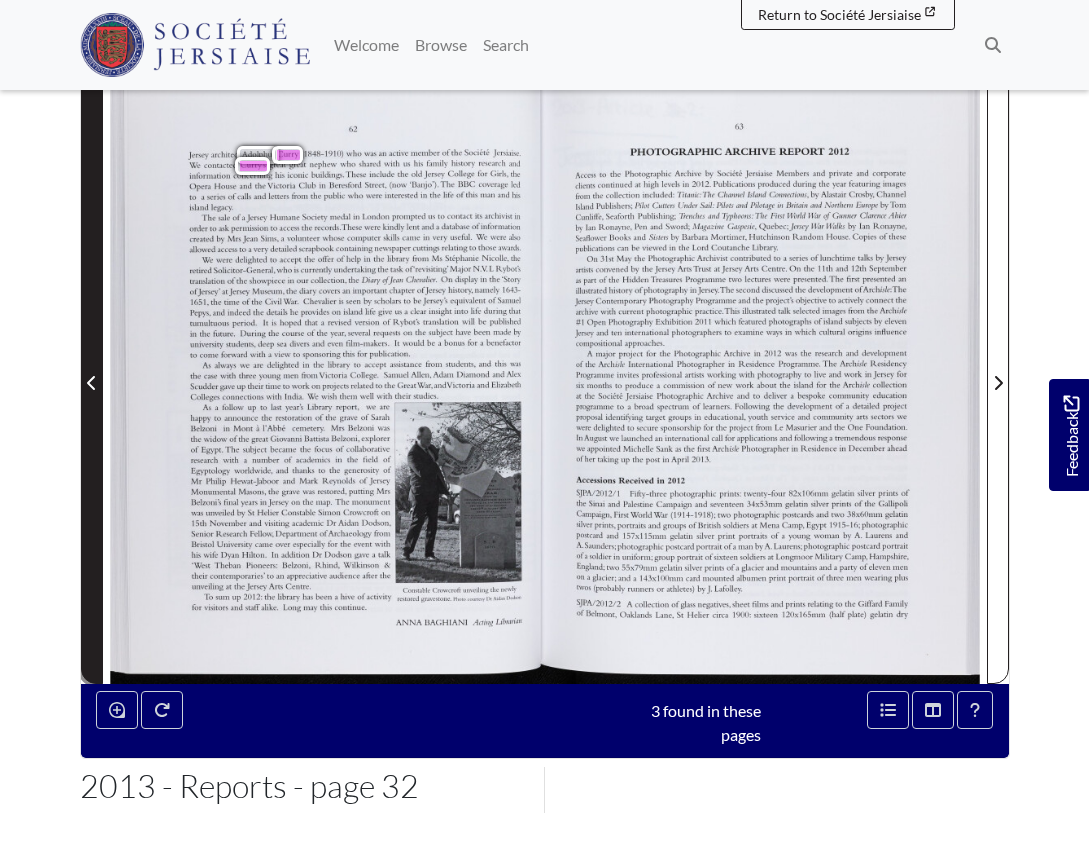 click 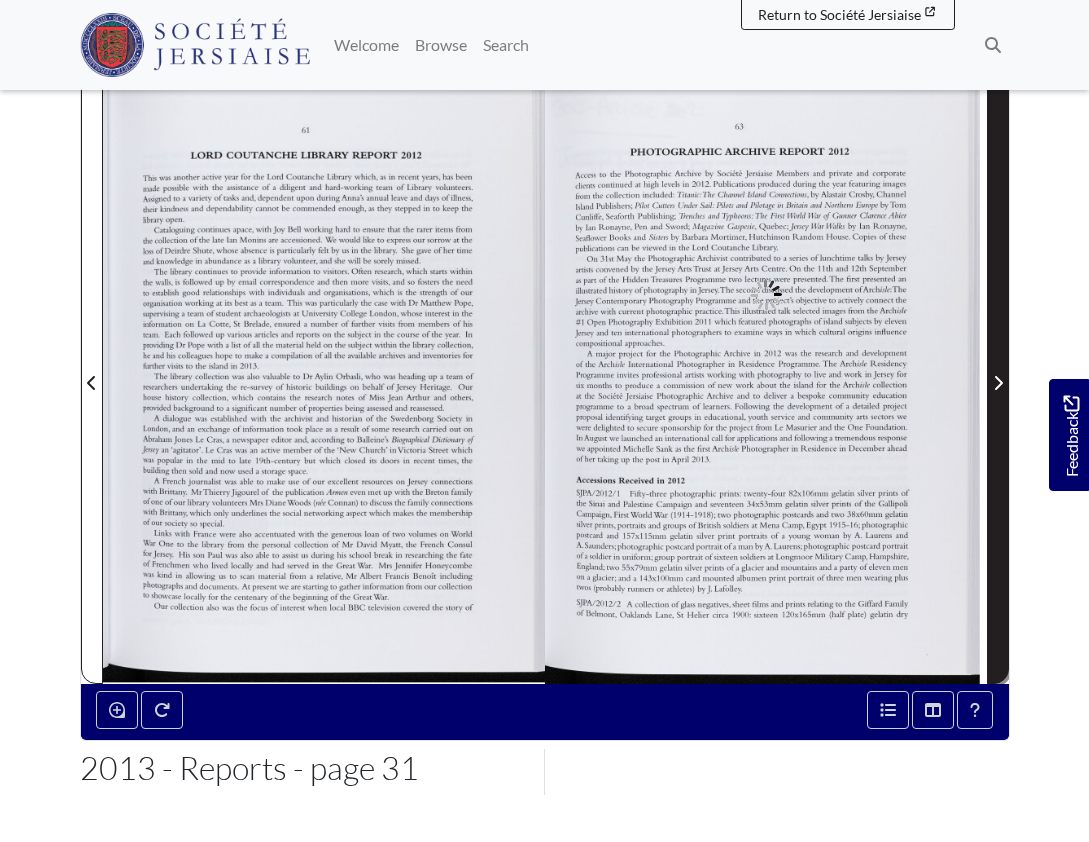 click 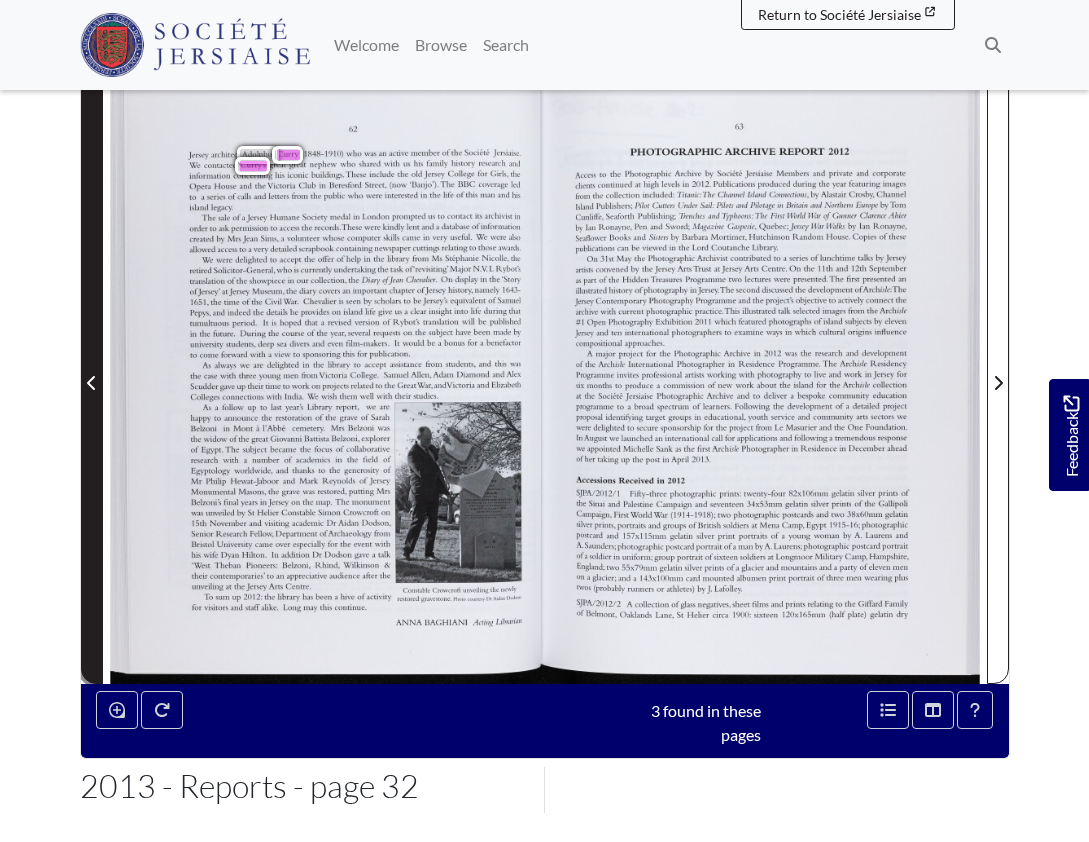 click 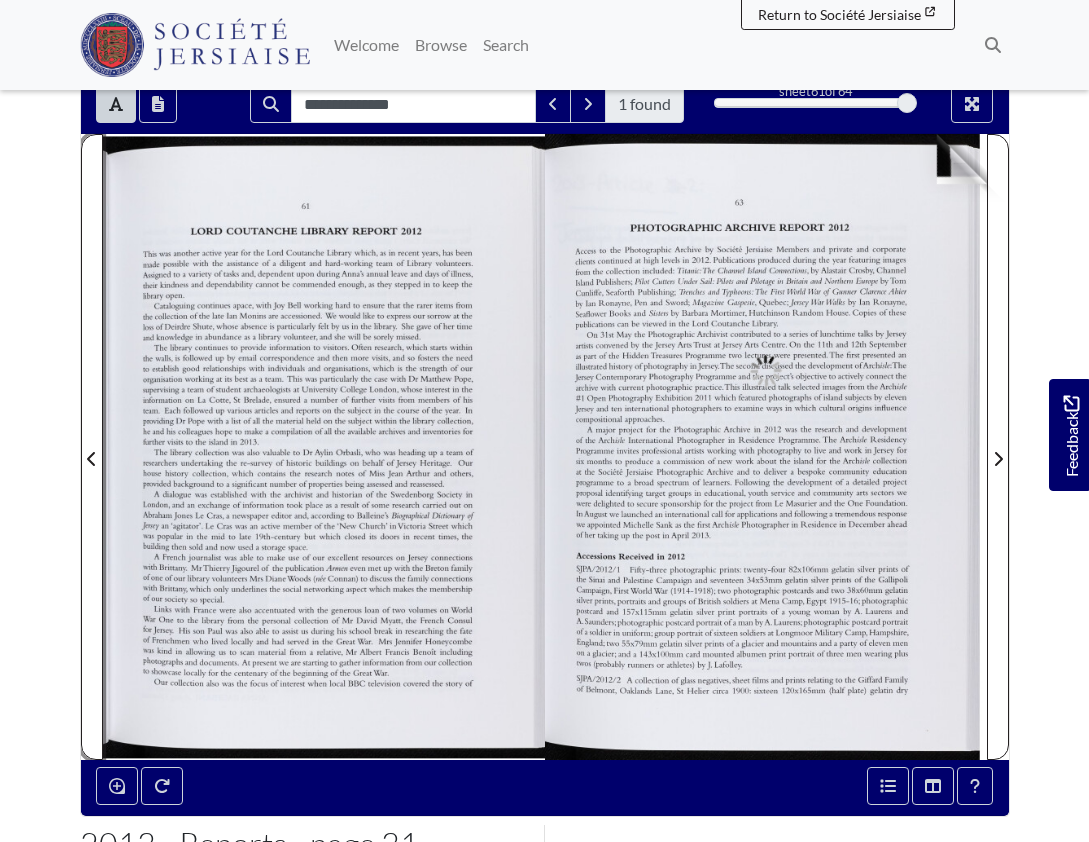 scroll, scrollTop: 208, scrollLeft: 0, axis: vertical 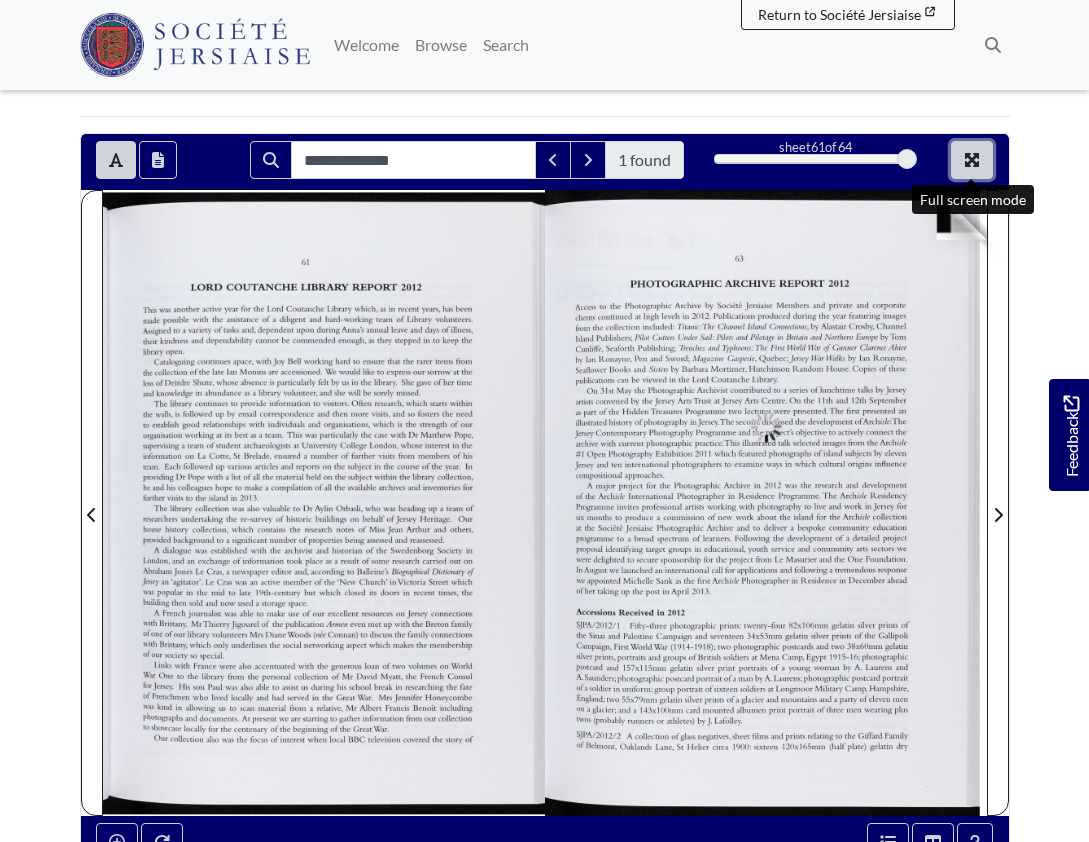 click 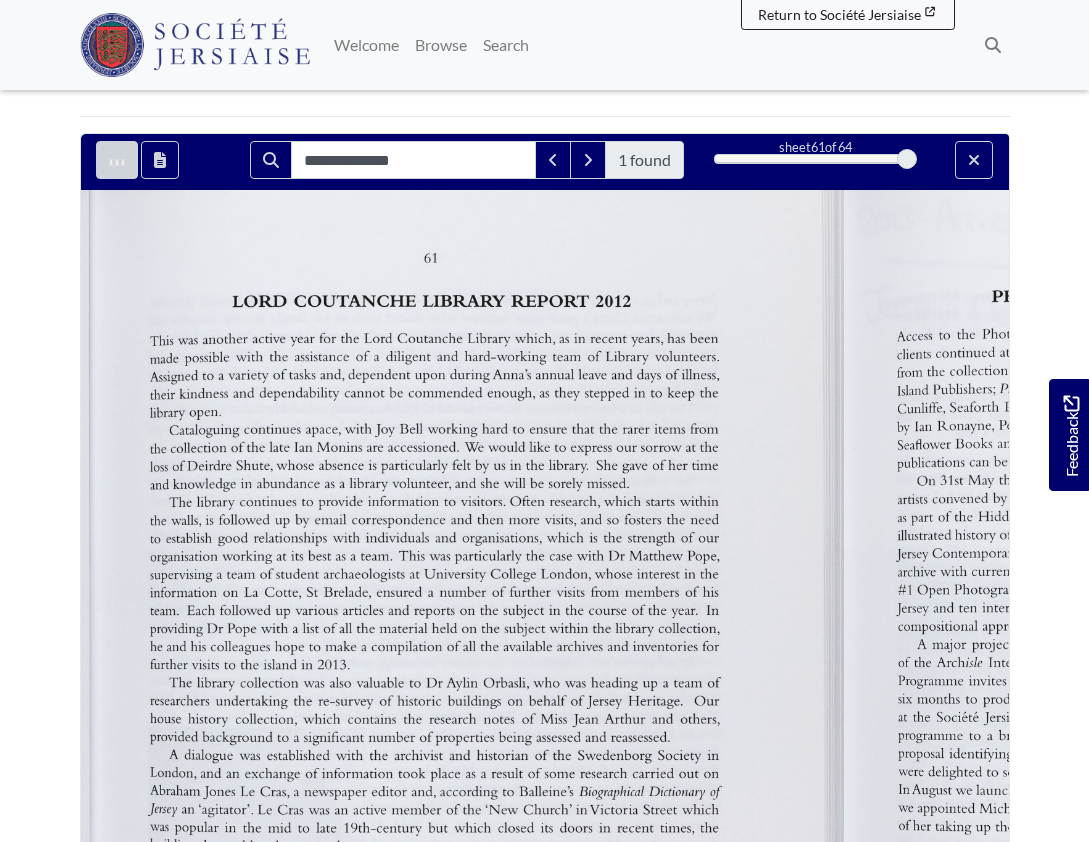 scroll, scrollTop: 0, scrollLeft: 0, axis: both 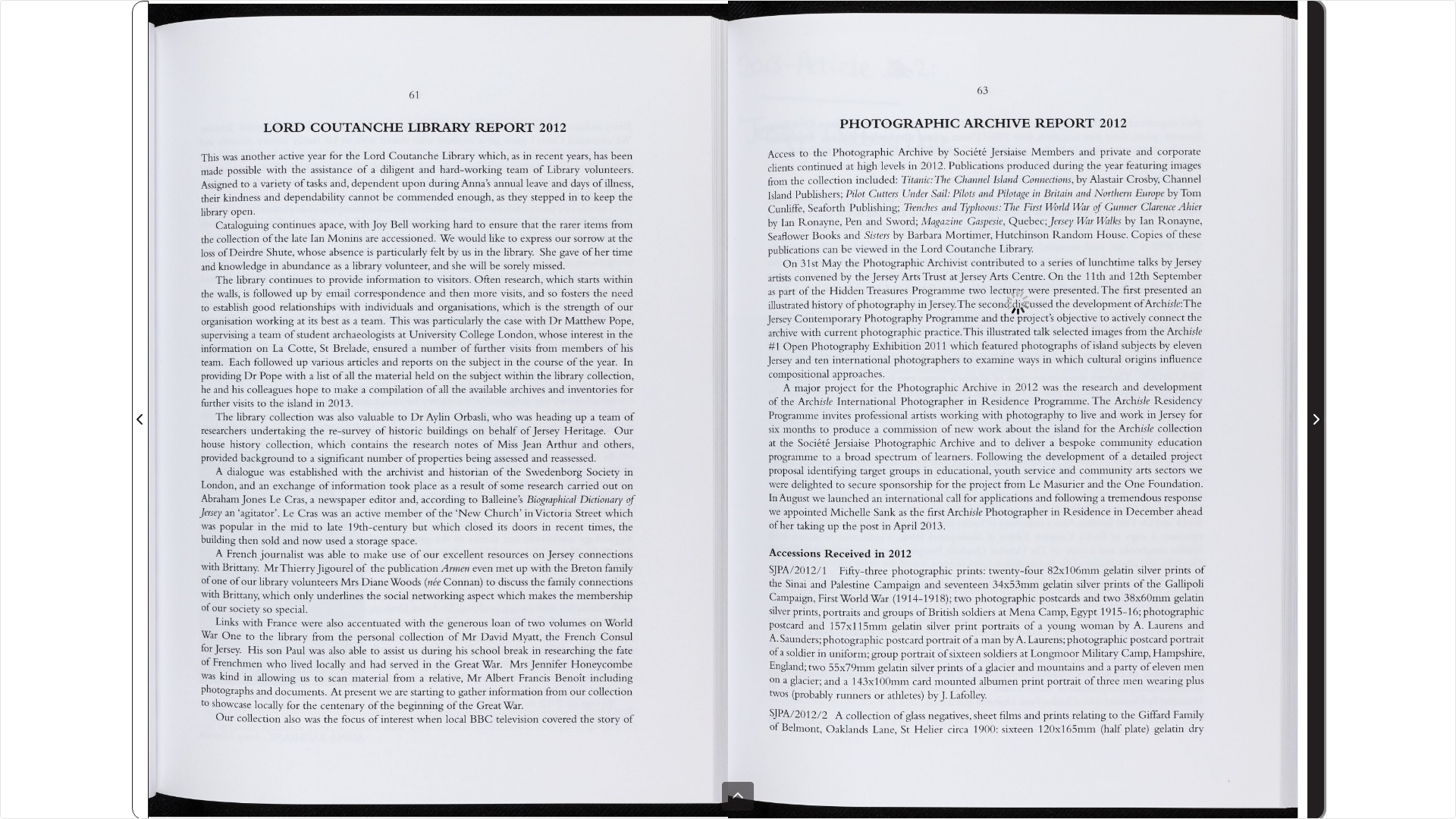 click at bounding box center [1316, 419] 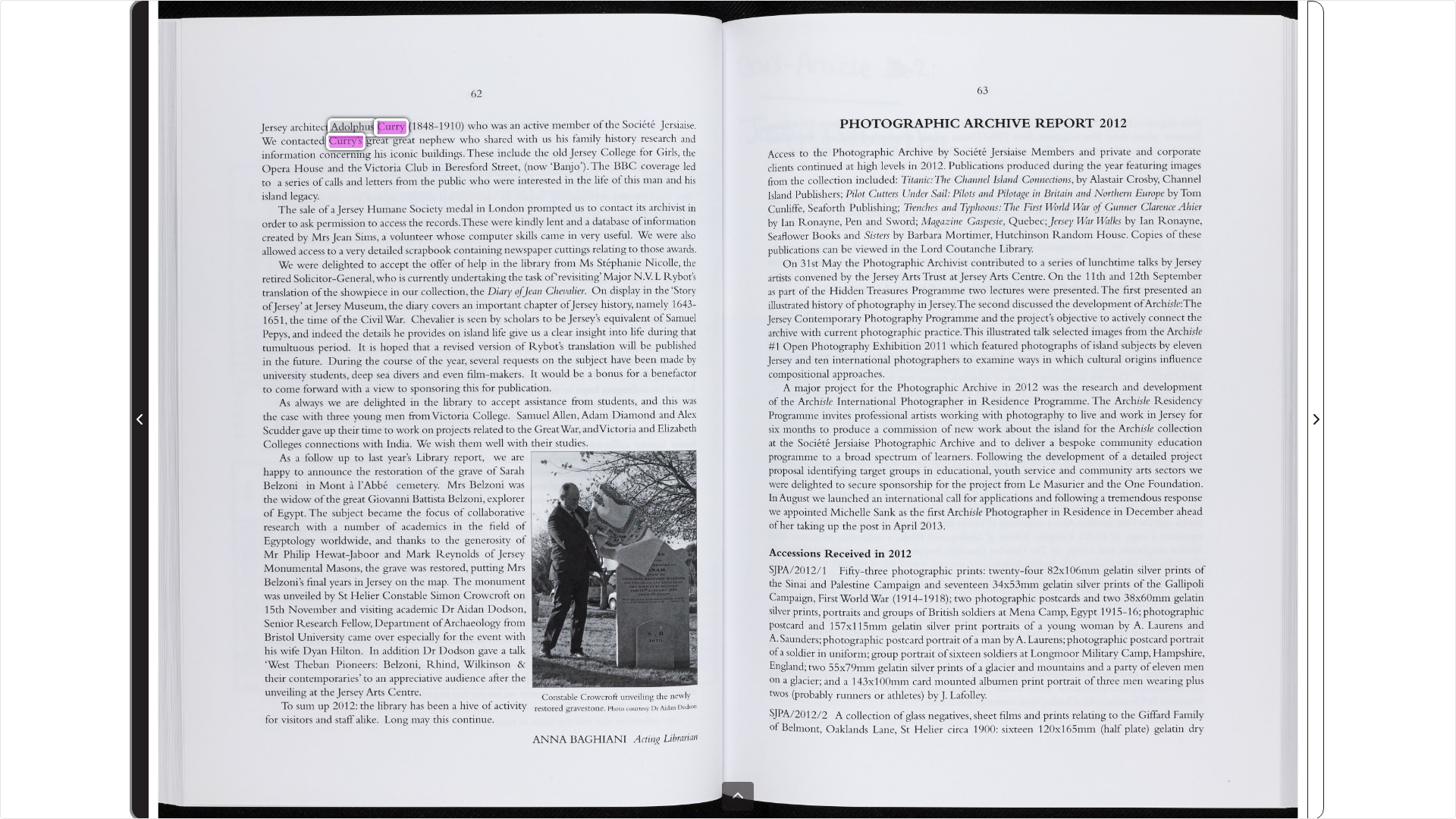 click 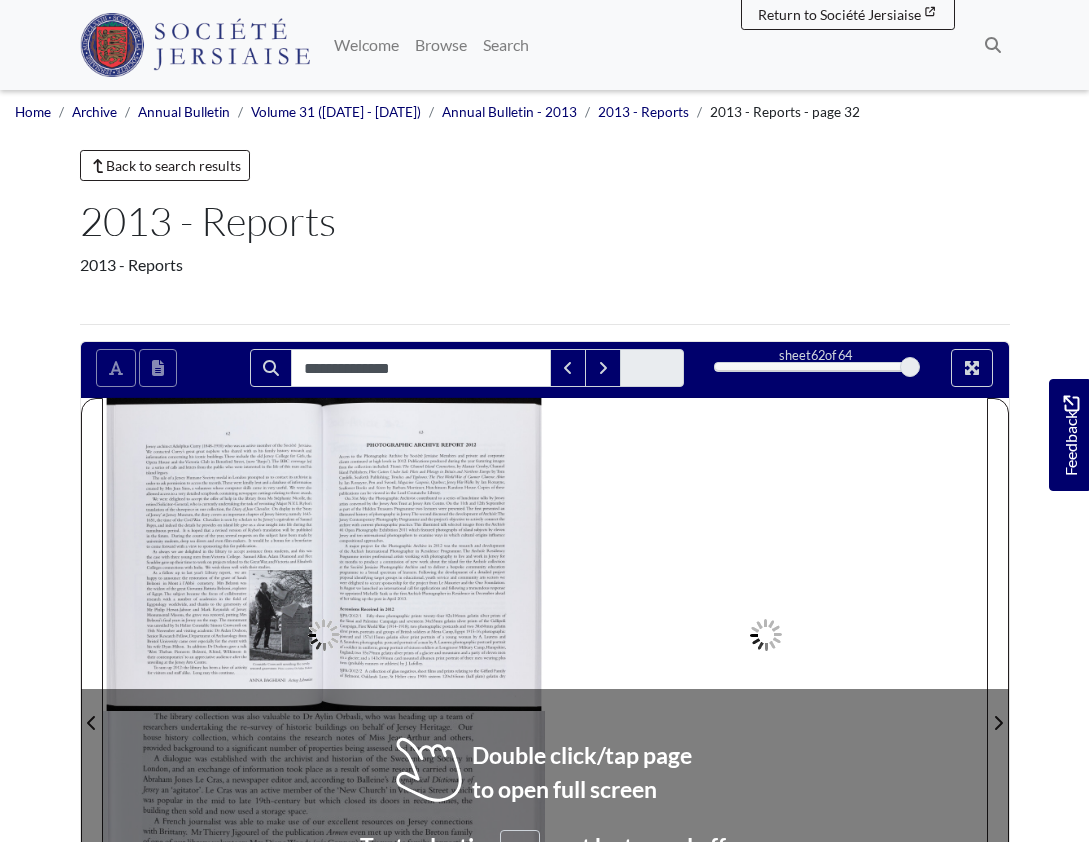 scroll, scrollTop: 0, scrollLeft: 0, axis: both 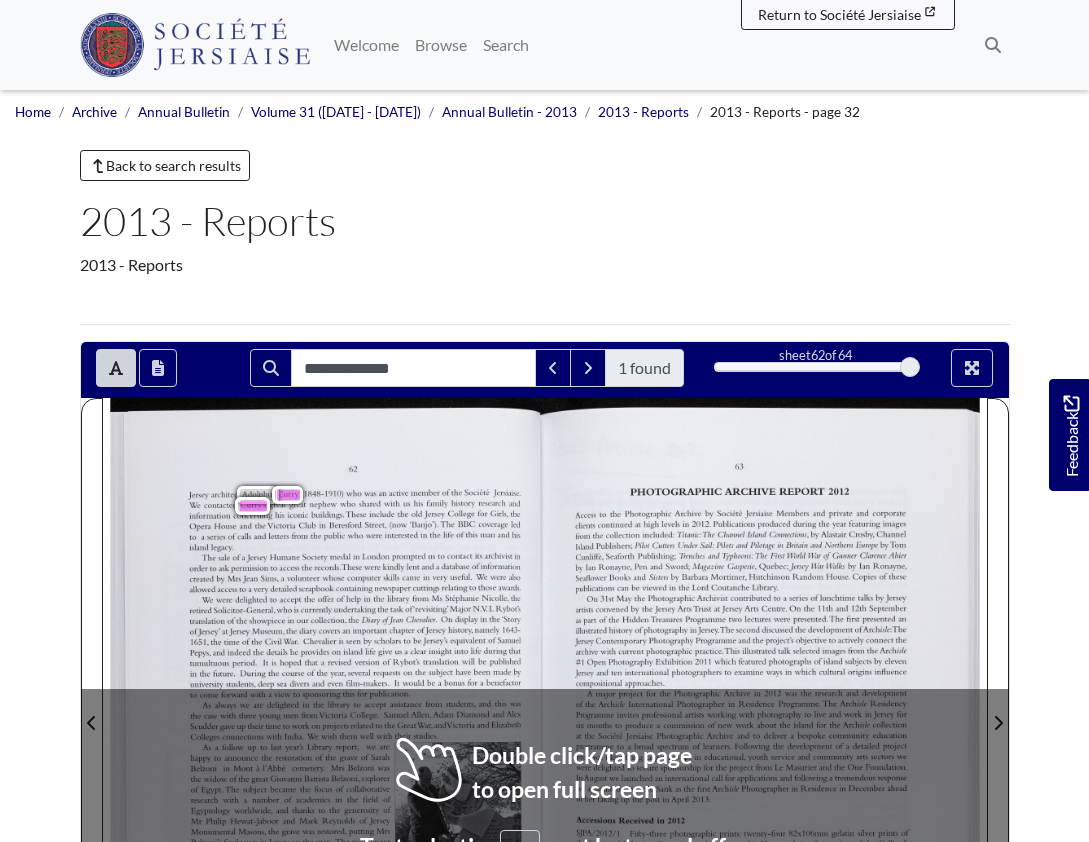 click on "As  a  follow  up  to  last  year’s  Library  report,  we  are  F  “u  ,3  »  .  happy  to  announce  the  restoration  of  the  grave  of  Sarah  ,  ‘" at bounding box center (317, 753) 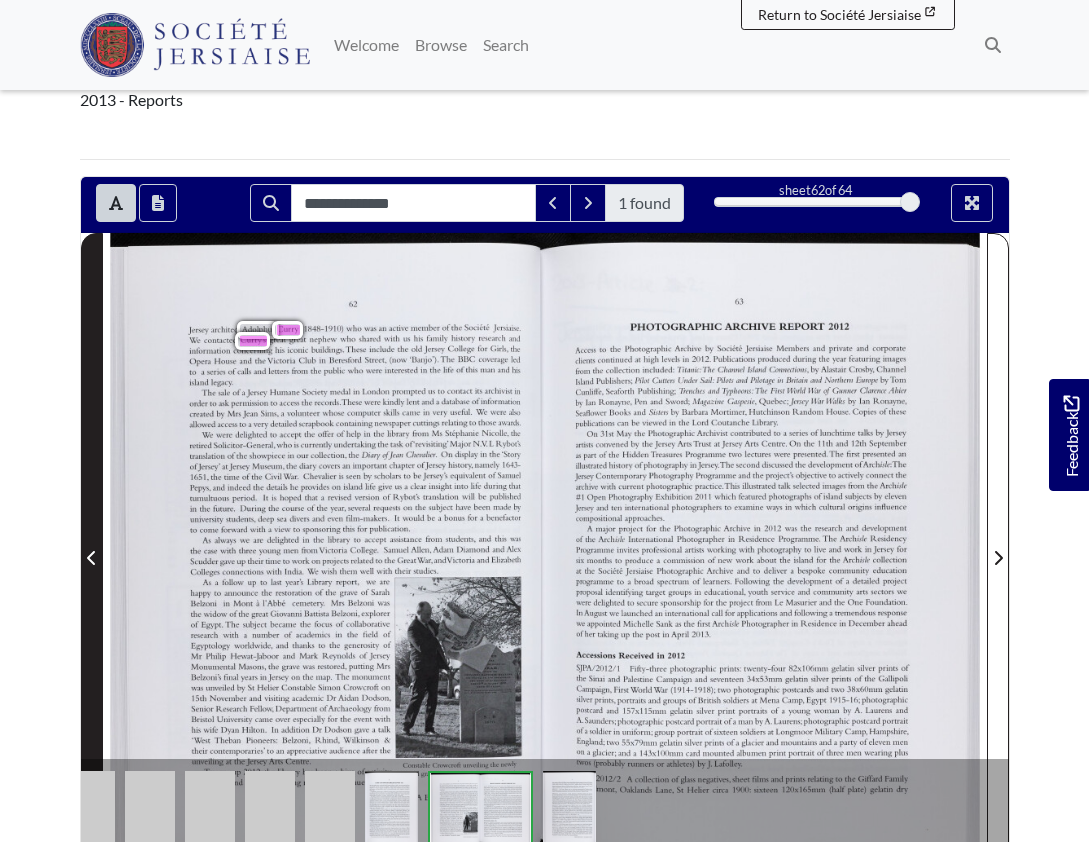scroll, scrollTop: 167, scrollLeft: 0, axis: vertical 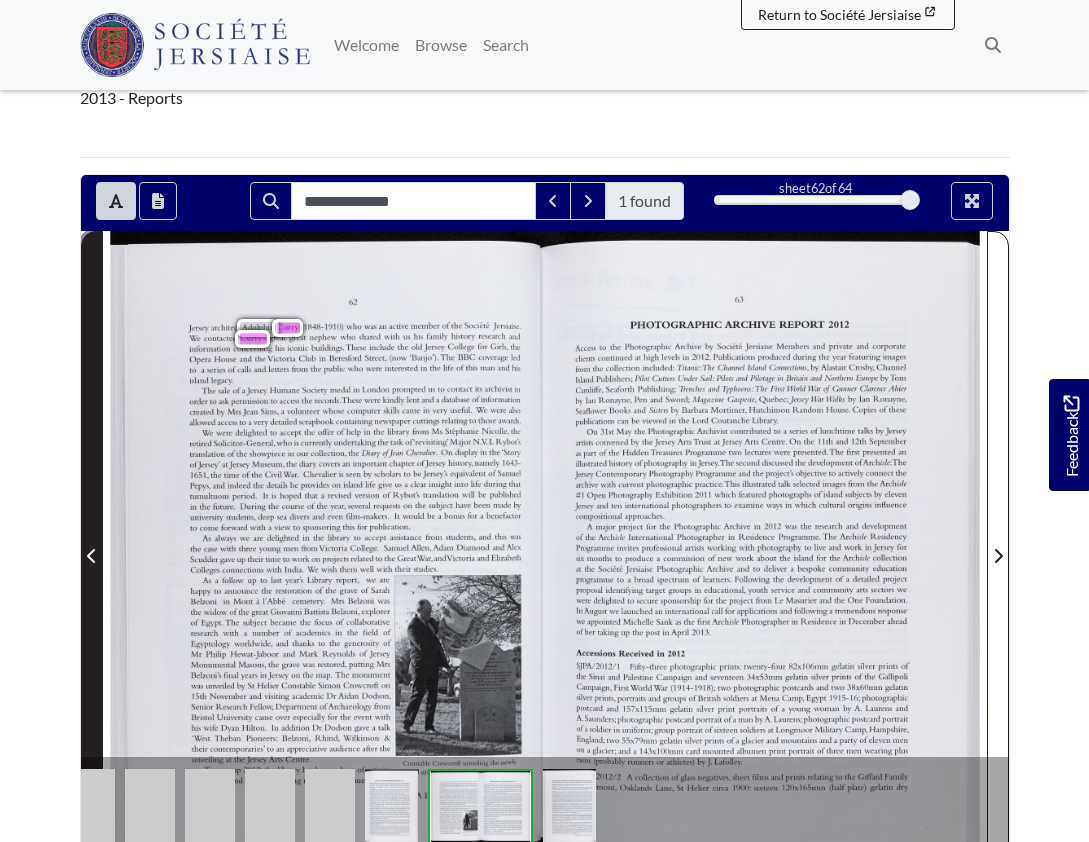 click 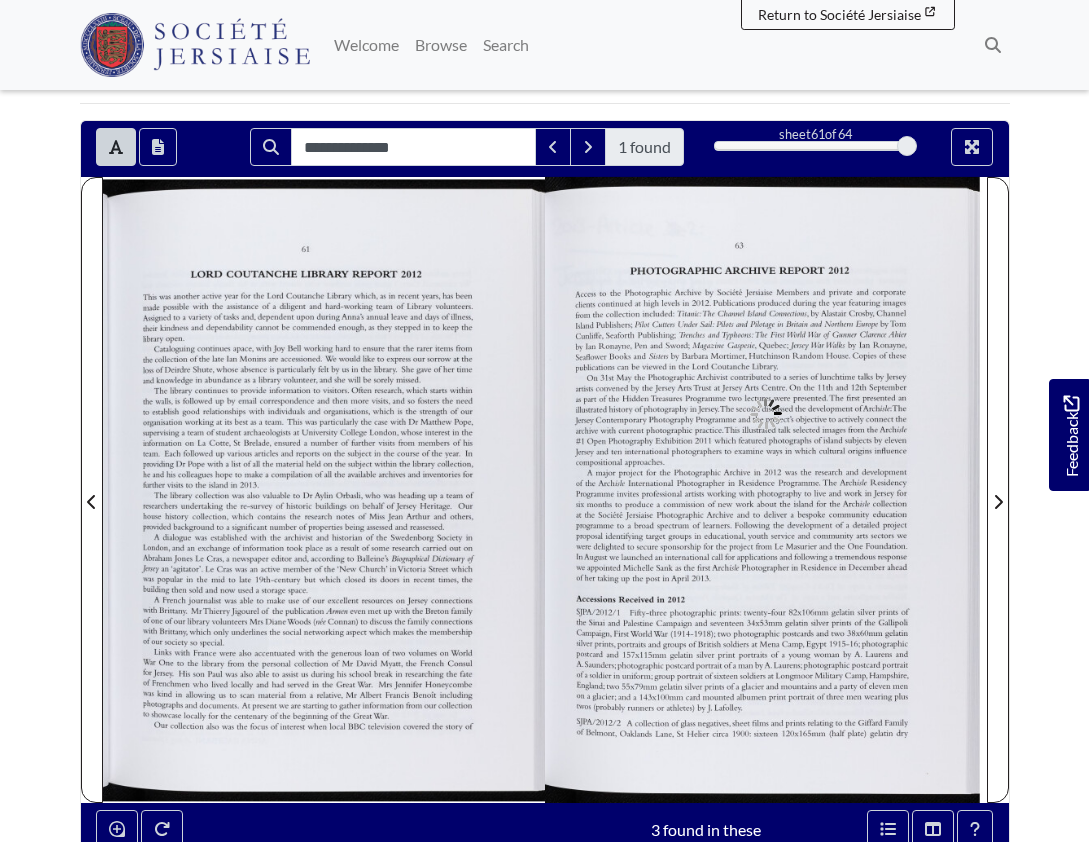 scroll, scrollTop: 222, scrollLeft: 0, axis: vertical 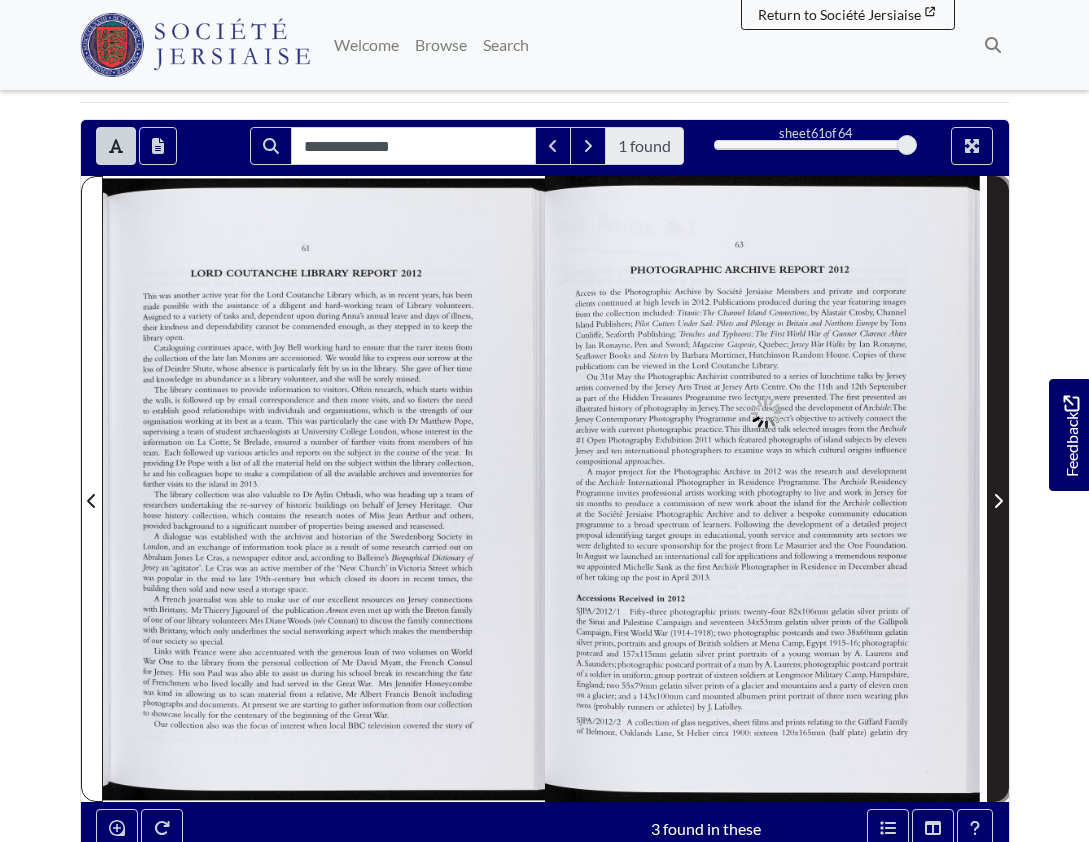 click 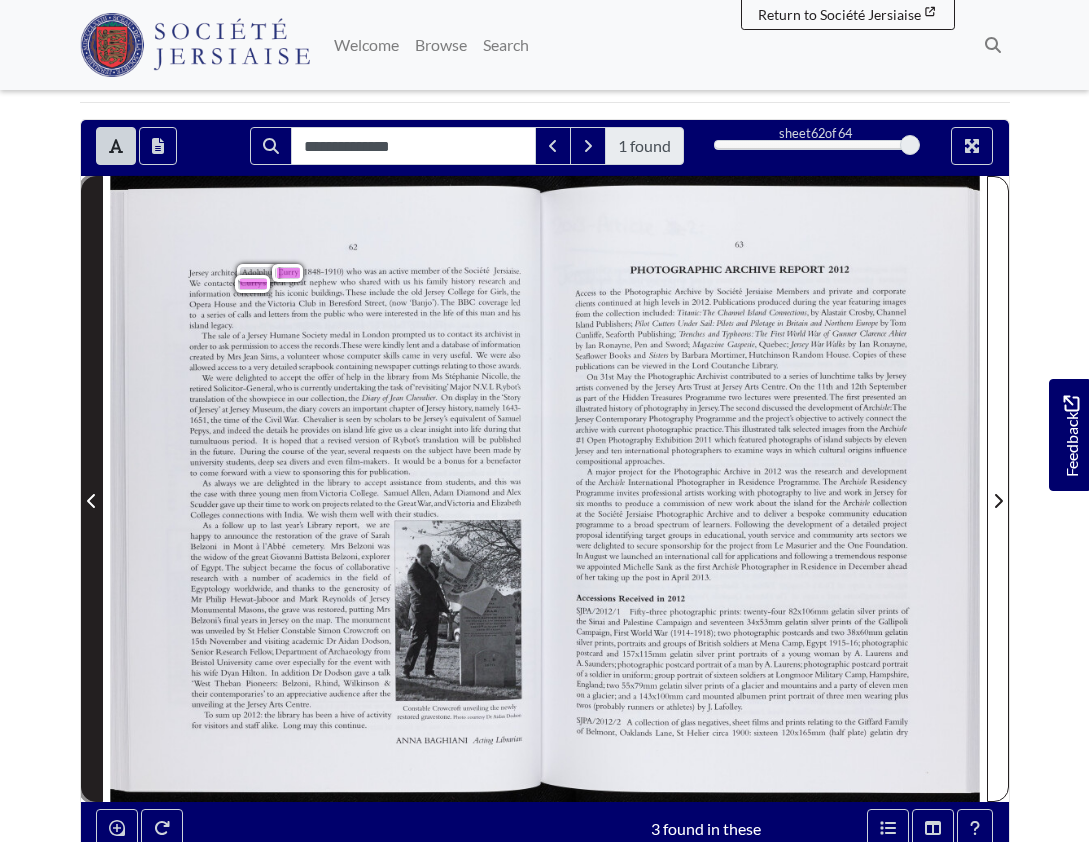 click 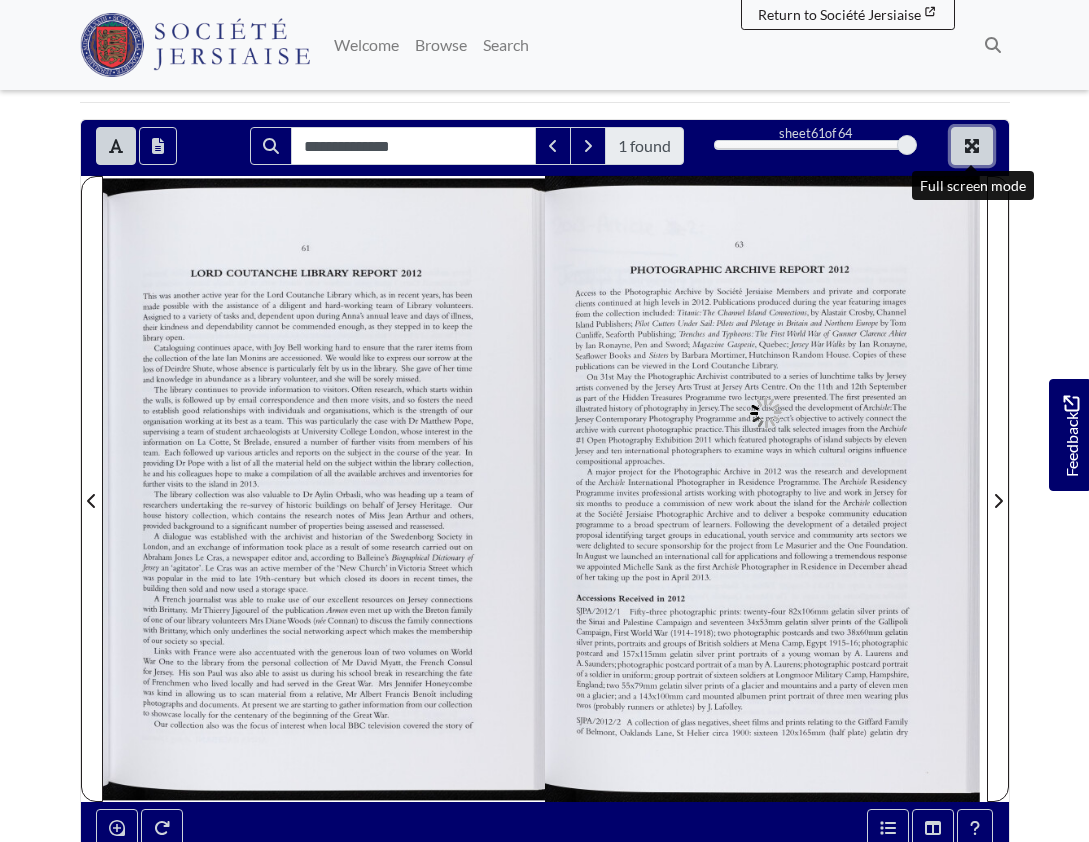 click at bounding box center (972, 146) 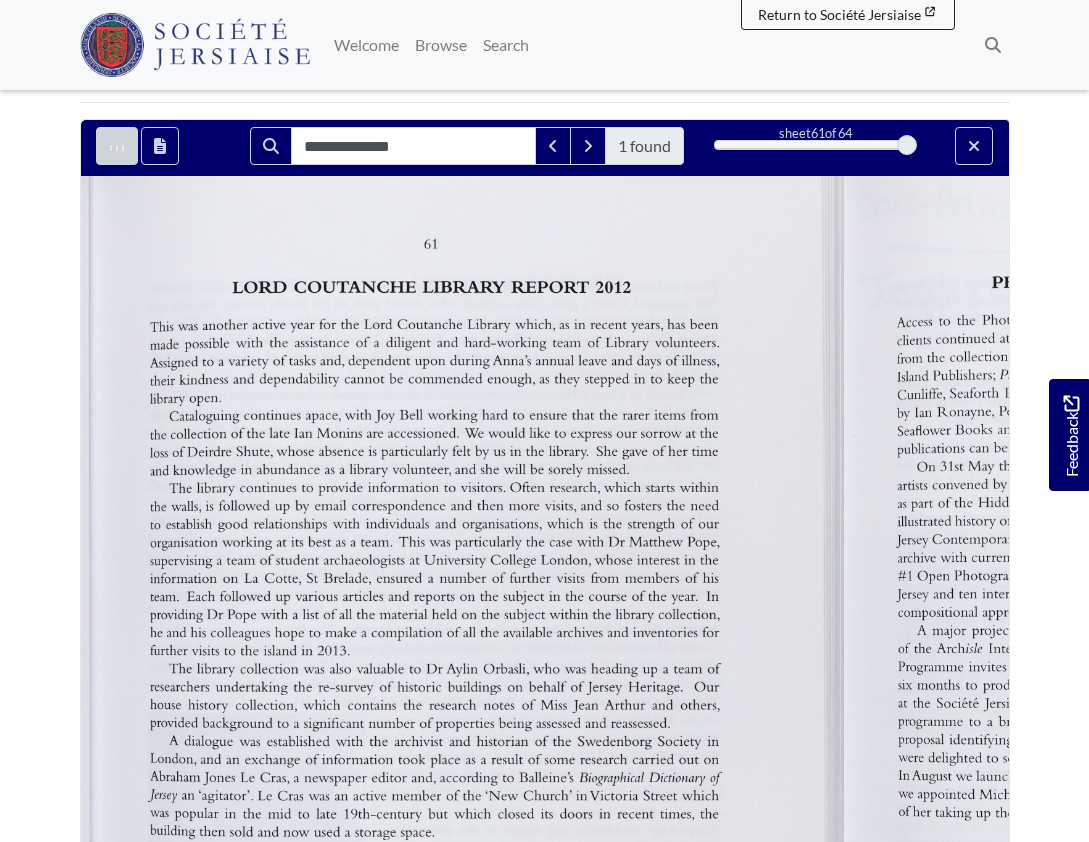 scroll, scrollTop: 0, scrollLeft: 0, axis: both 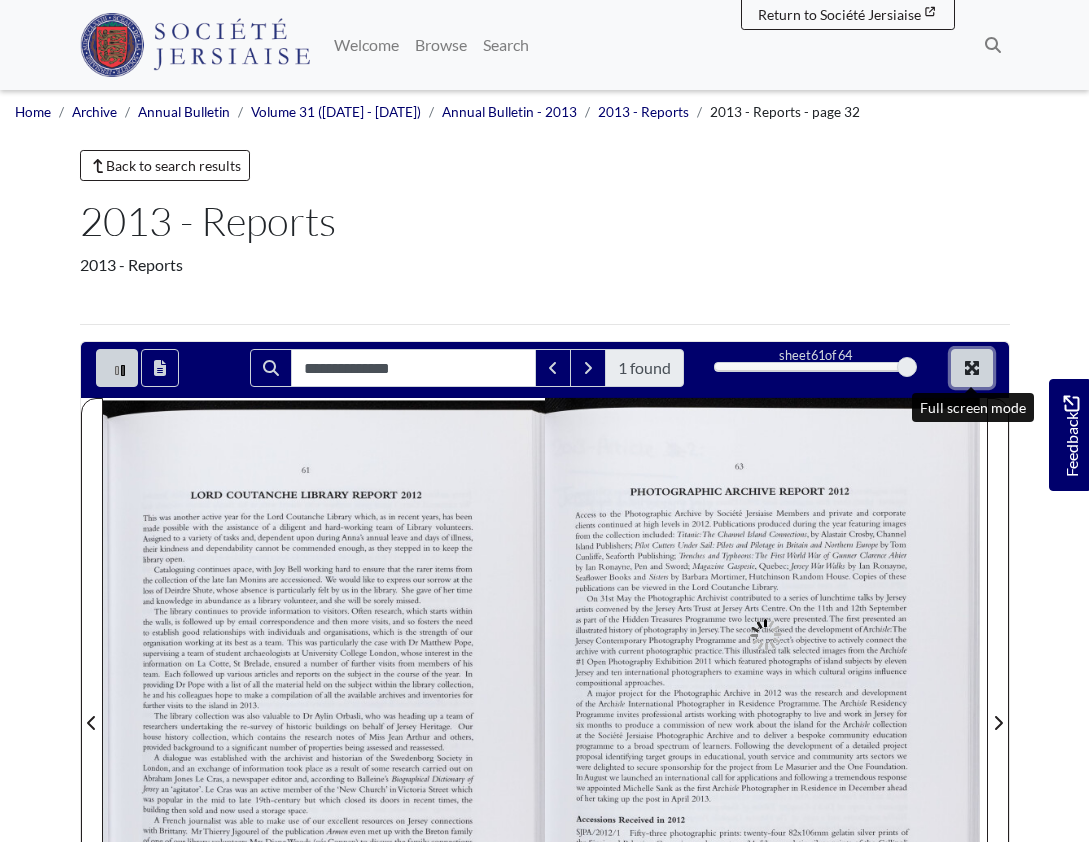click 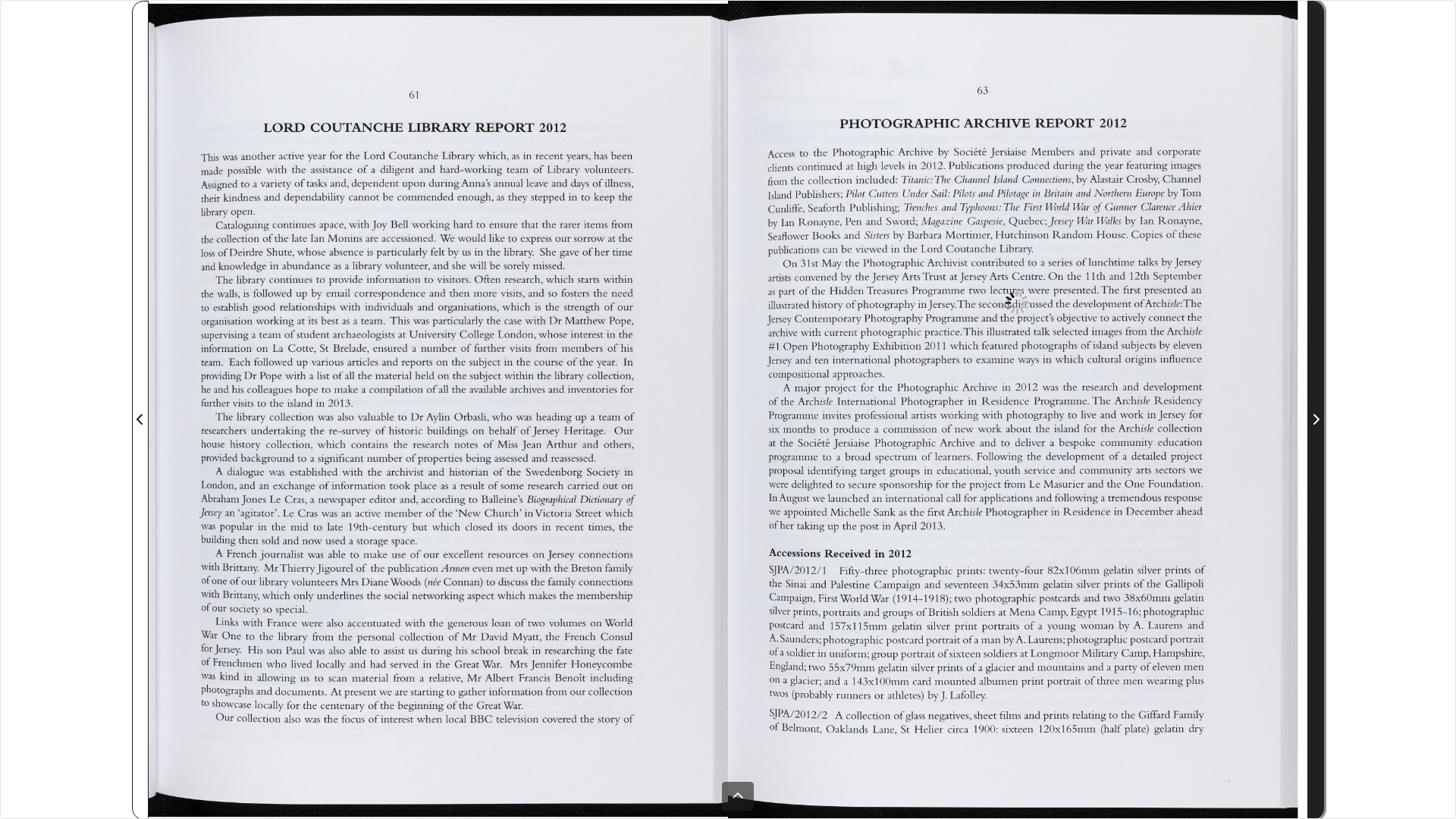 click 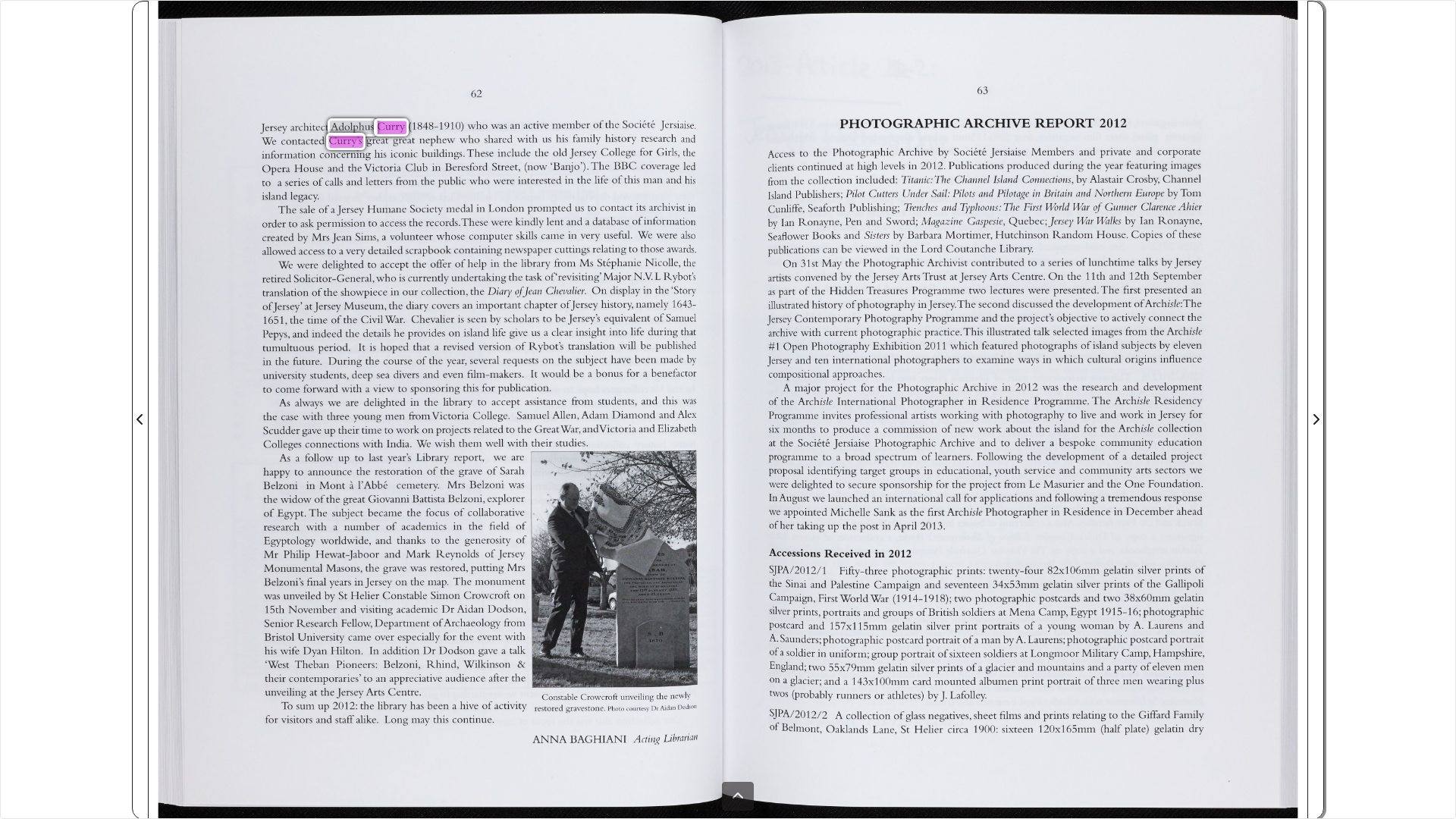 type 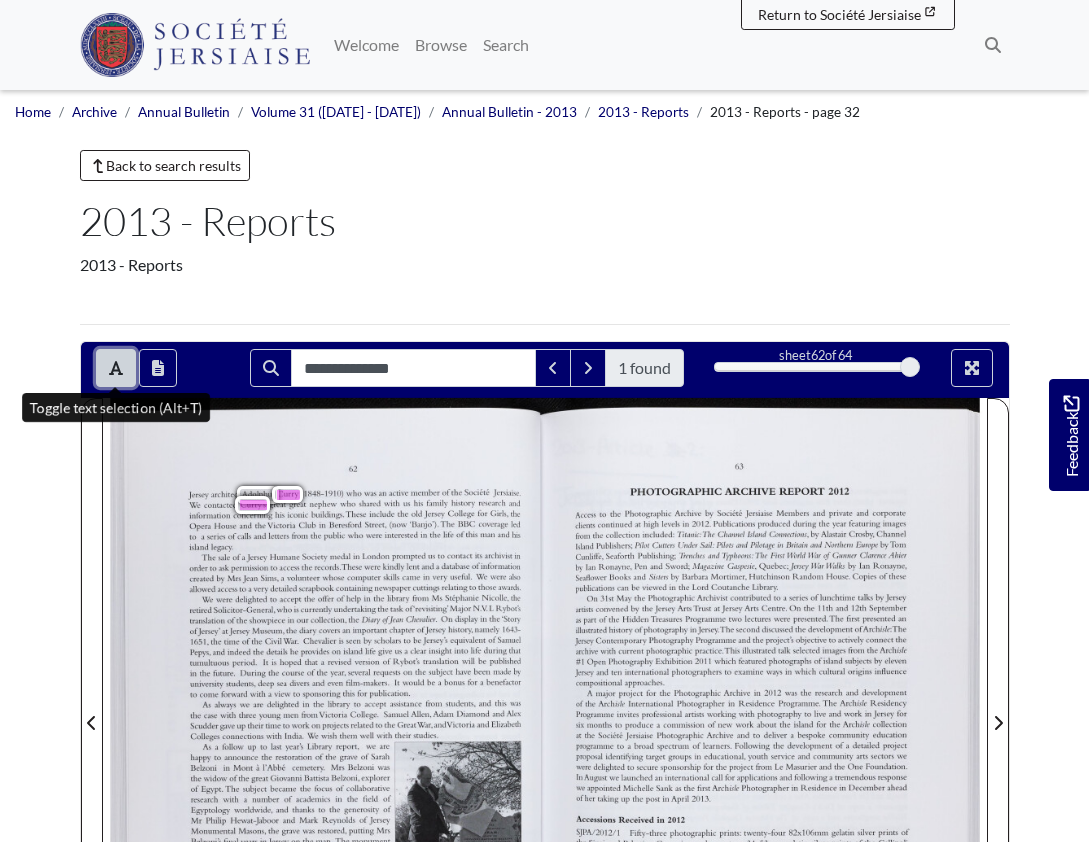 click at bounding box center (116, 368) 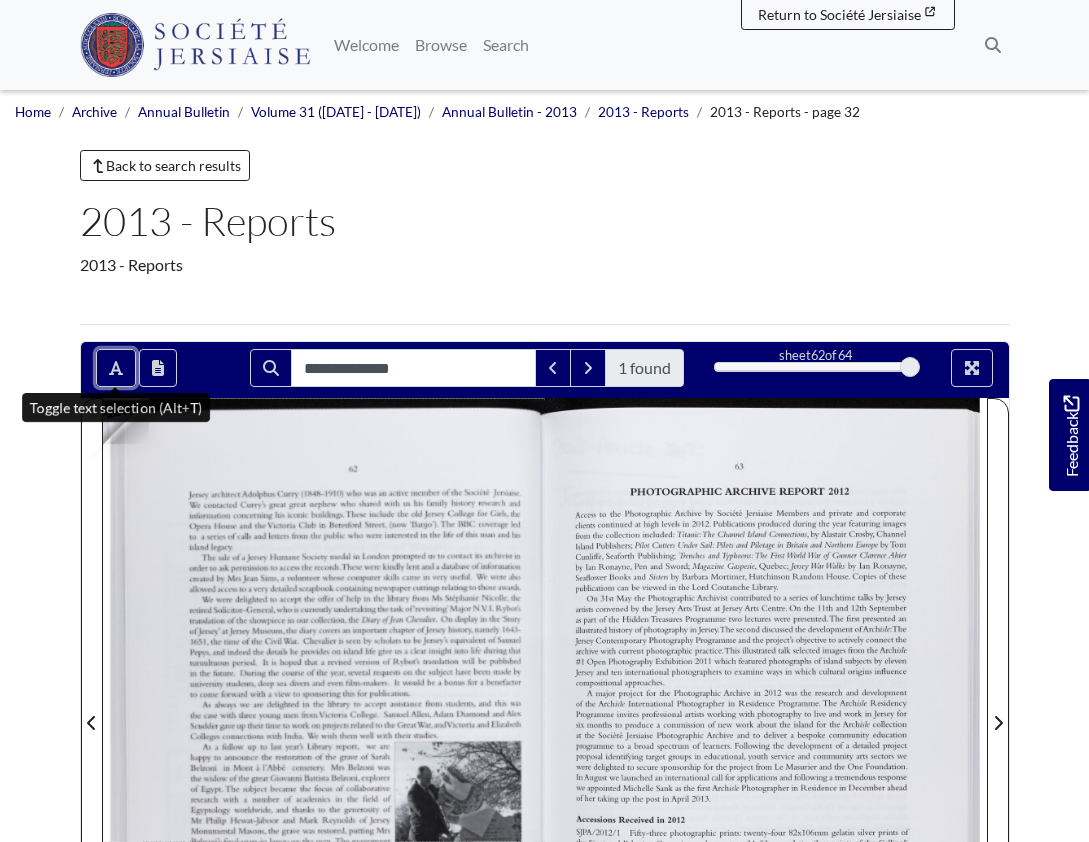 click at bounding box center (545, 710) 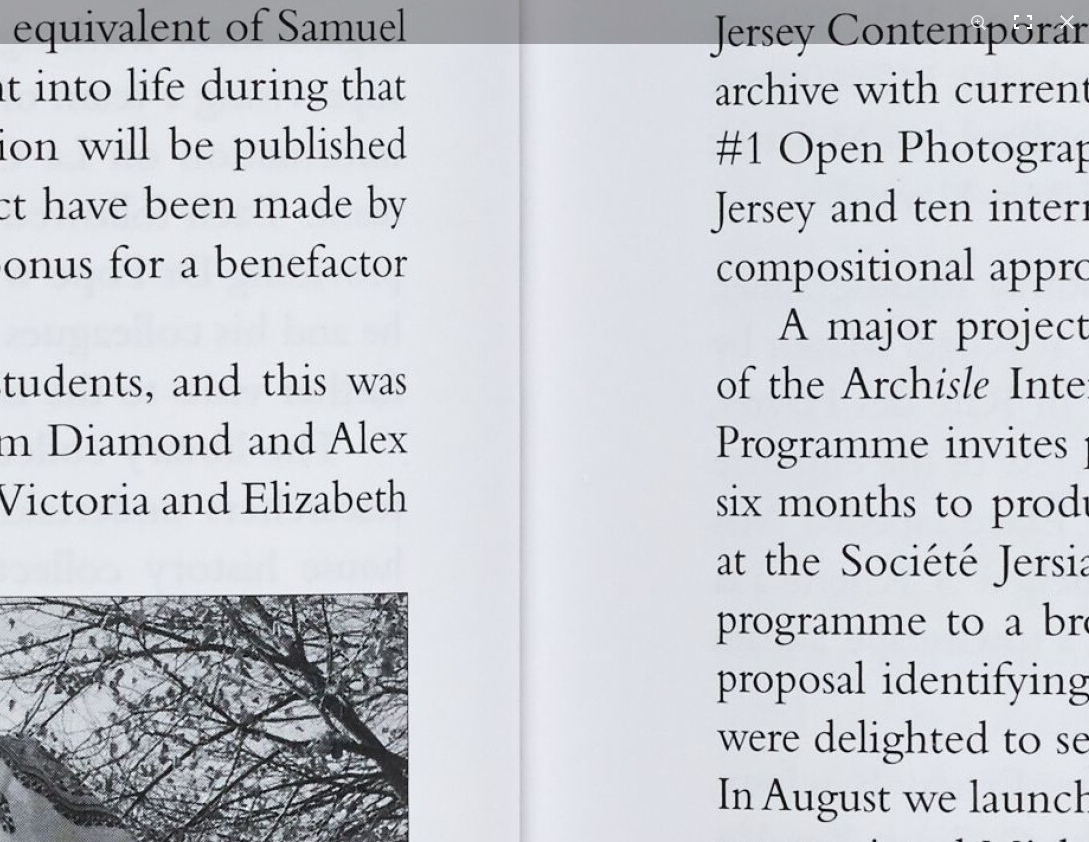 click at bounding box center [1023, 22] 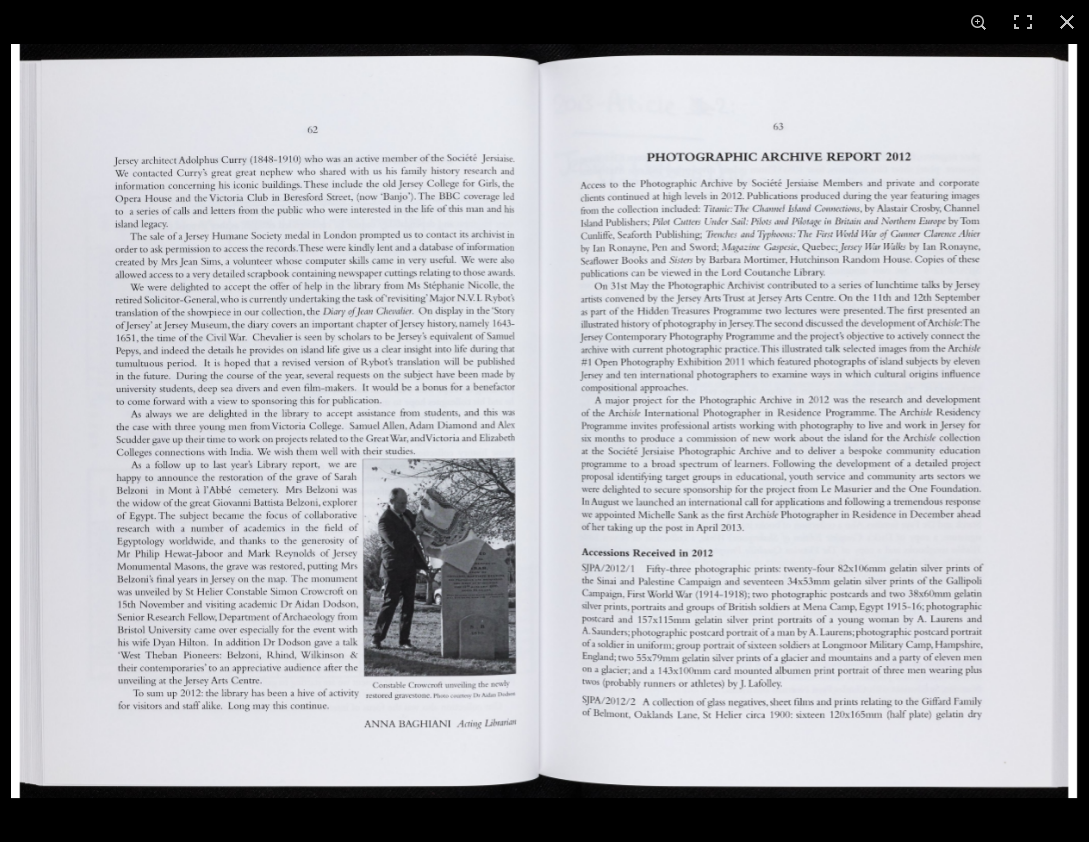 click at bounding box center (544, 421) 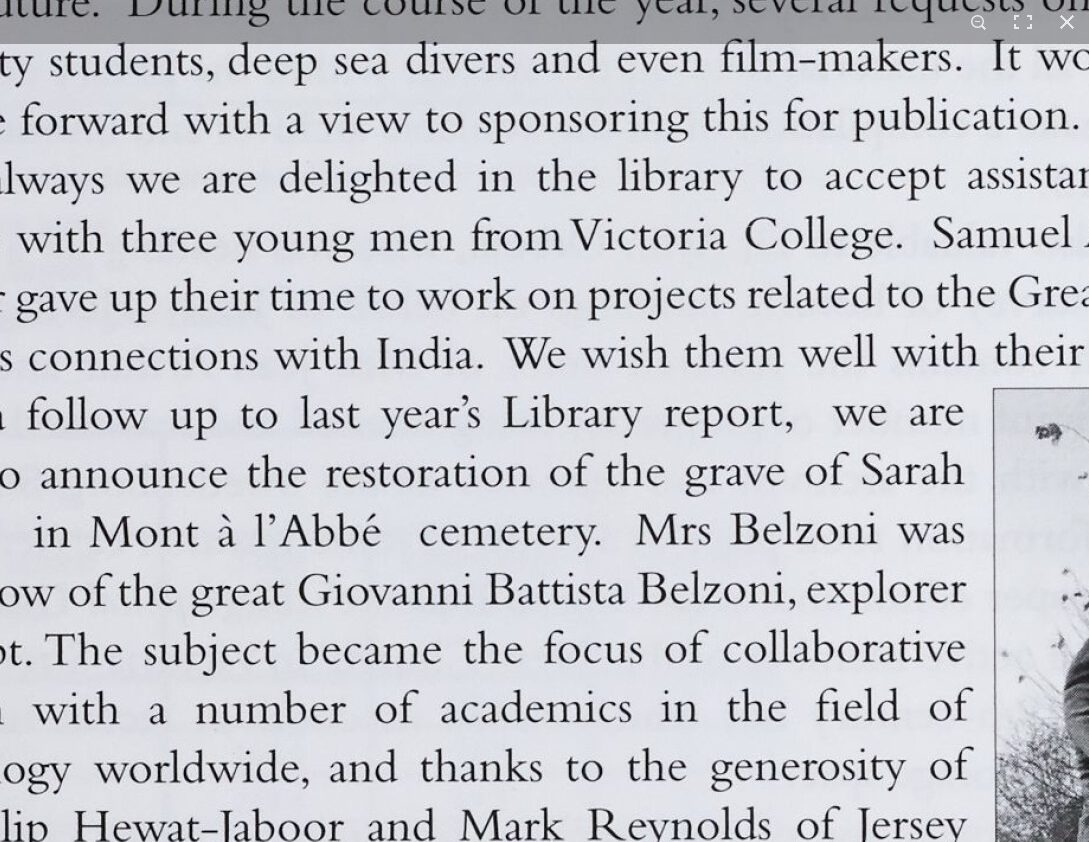 click at bounding box center [1834, 211] 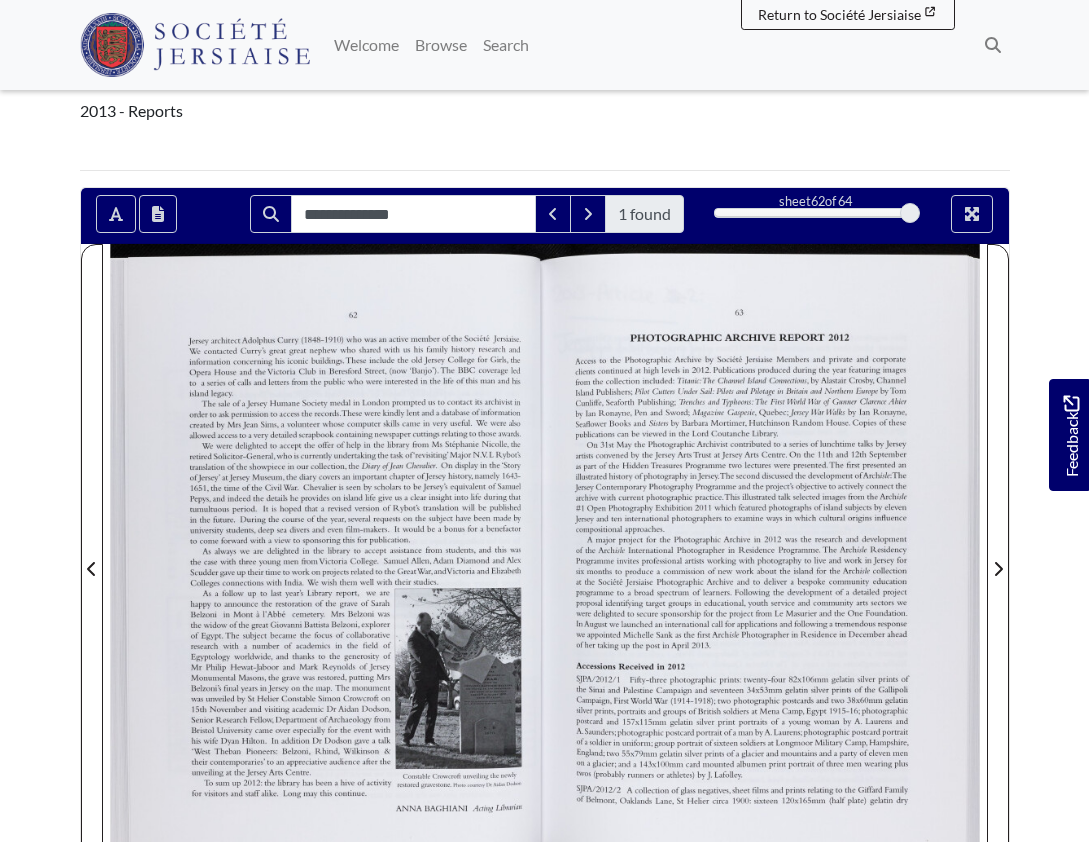 scroll, scrollTop: 206, scrollLeft: 0, axis: vertical 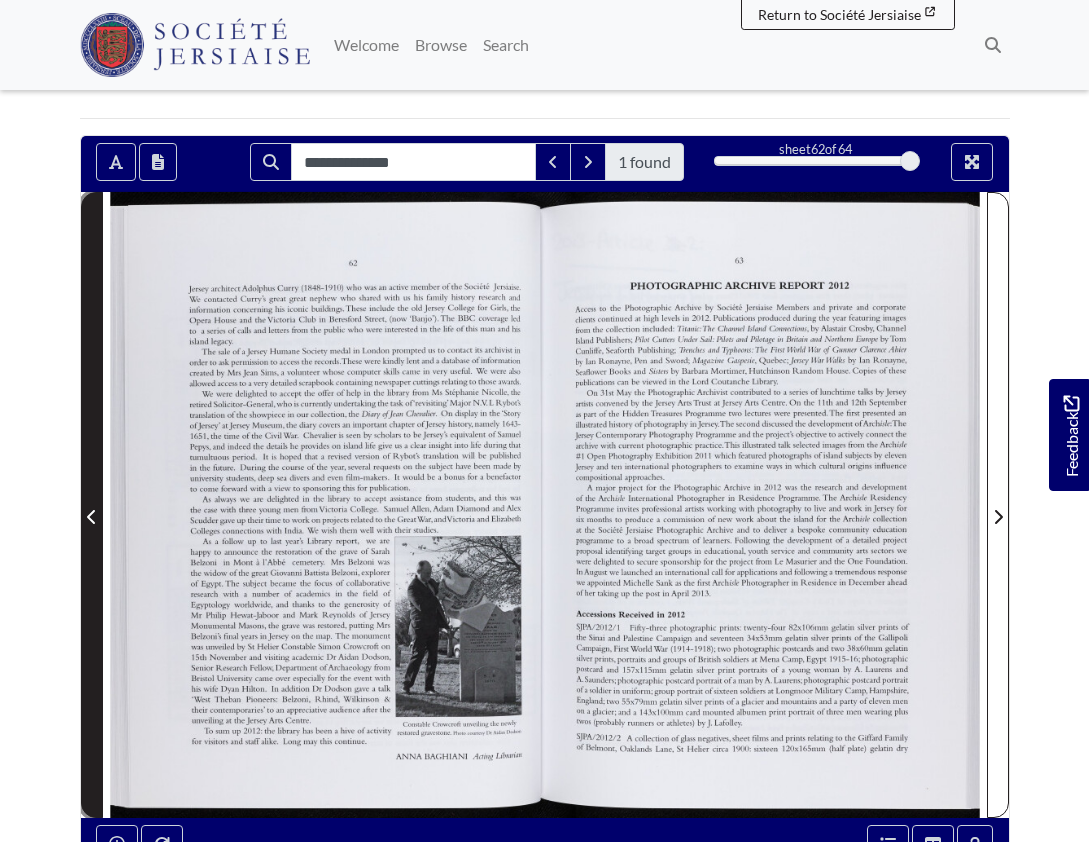 click 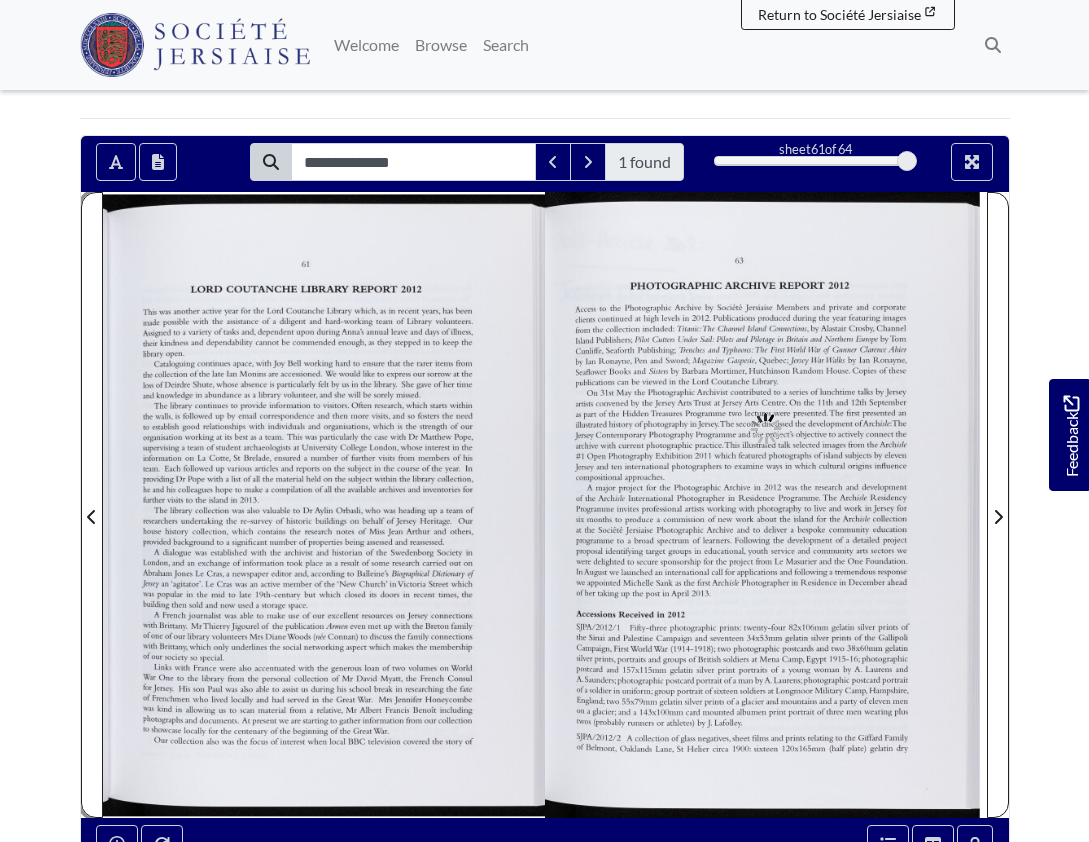 scroll, scrollTop: 0, scrollLeft: 0, axis: both 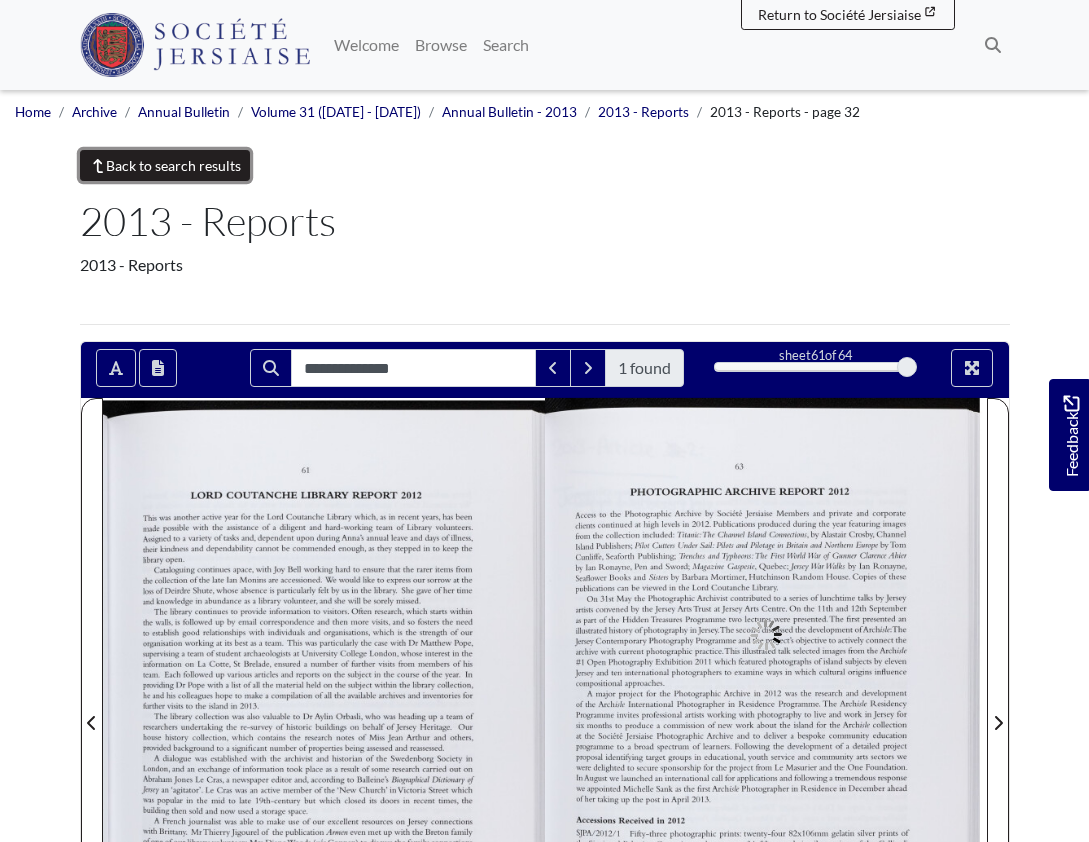 click on "Back to search results" at bounding box center [165, 165] 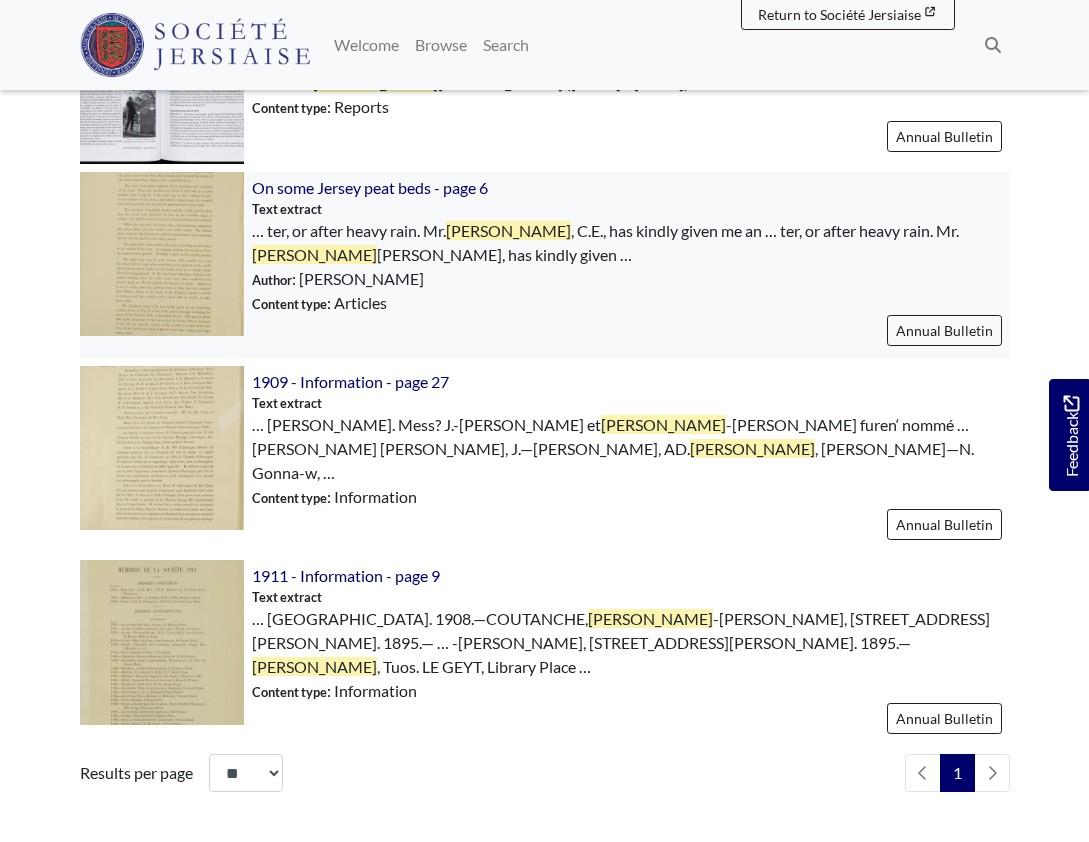 scroll, scrollTop: 2280, scrollLeft: 0, axis: vertical 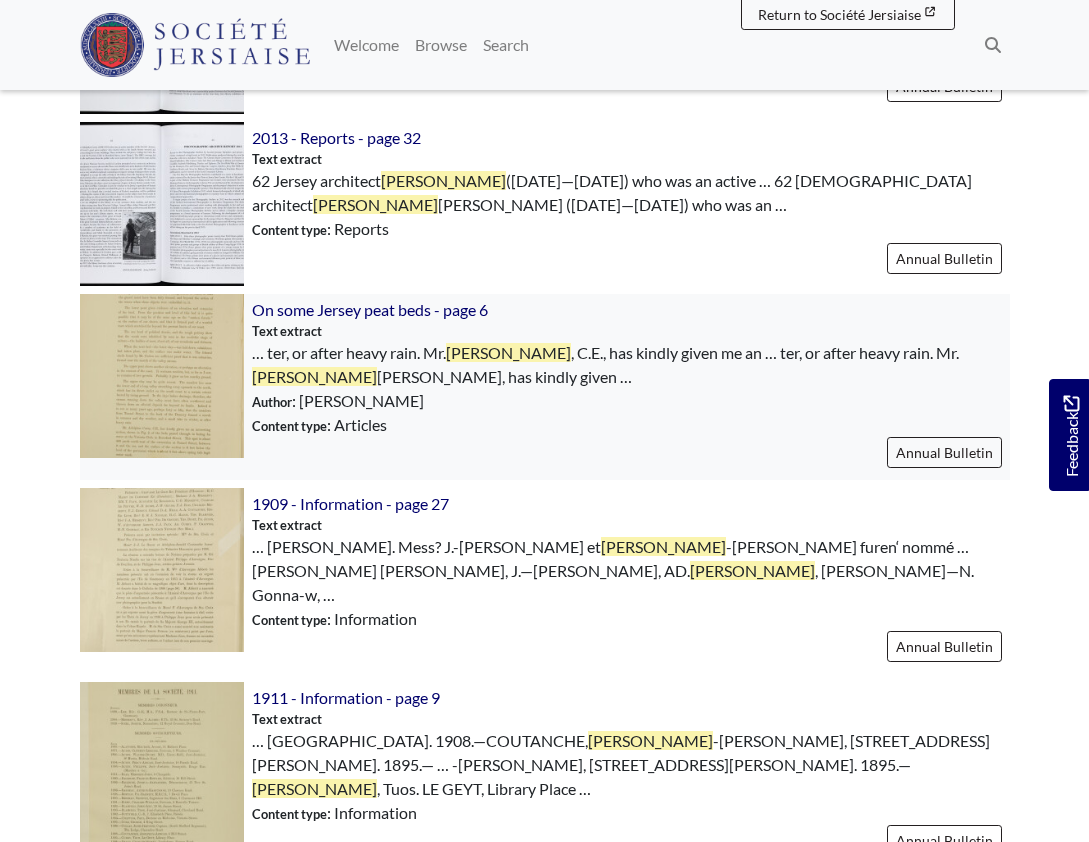 click at bounding box center [162, 376] 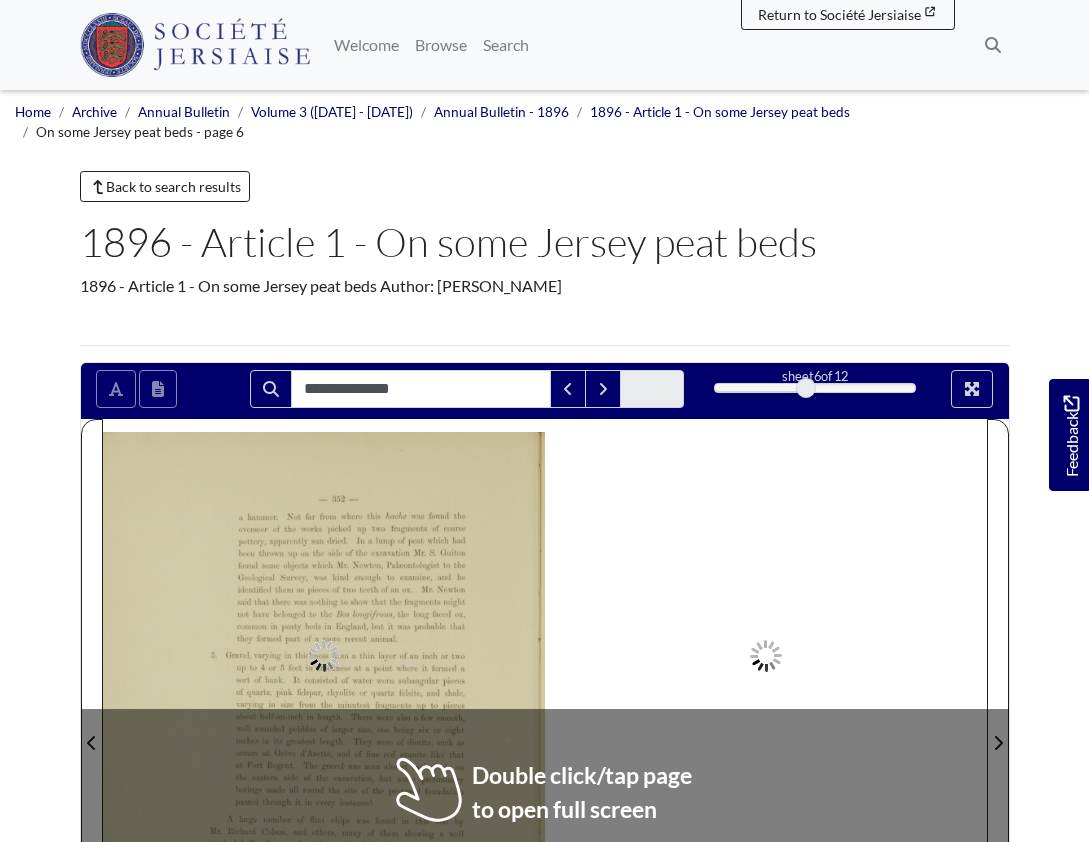 scroll, scrollTop: 0, scrollLeft: 0, axis: both 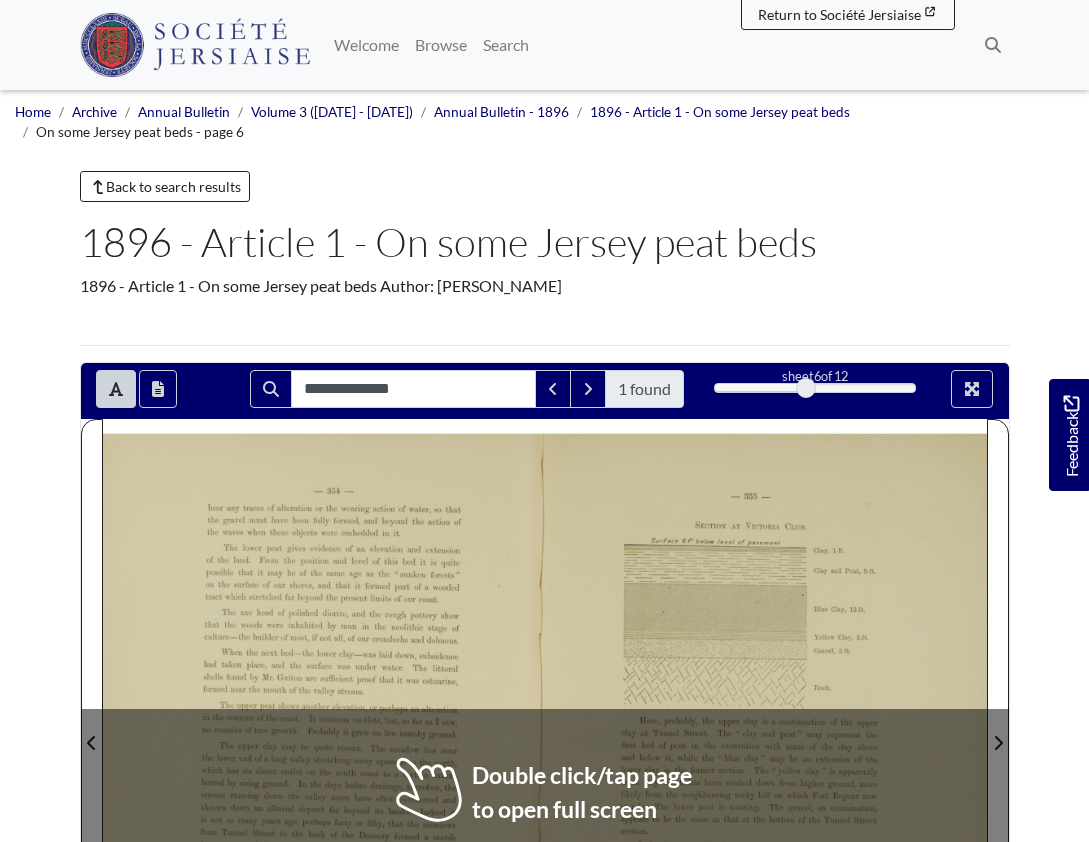 click on "—354~—-
bear  any  traces  of  alteiation  or  the  wearing  action  of  water,  so  that  the  gravel  must  have  been  fully  formed,  and  beyond  the  action  of  the  waves  when  these  objects  were  embedded  in  it.
The  lower  peat  gives  evidence  of  an  elevation  and  extension  of  the  land.  From  the  position  and  level  of  this  bed  it  is  quite  possible  that  it  may  be  of  the  same  age  as  the  "sunken  forests  "  on  the  surface  of  our  shores,  and  that  it  formed  part  of  a  wooded  tract  which  stretched  far  beyond  the  present  limits  of  our  coast.
The  axe  head  of  polished  diorite,  and  the  rough  pottery  show  that  the  [PERSON_NAME]  were  inhabited  by  man  in  the  neolithic  stage  of  culture—the  builder  of  most,  if  not  all,  of  our  cromlechs  and  dolmeus.
When  the  next  bed—the  lower  clay—was  laid  down,  subsidence  had  taken  place,  and  the  surface  was  under  water.  The  littoral  shells  found  by  Mr.  are" at bounding box center (324, 738) 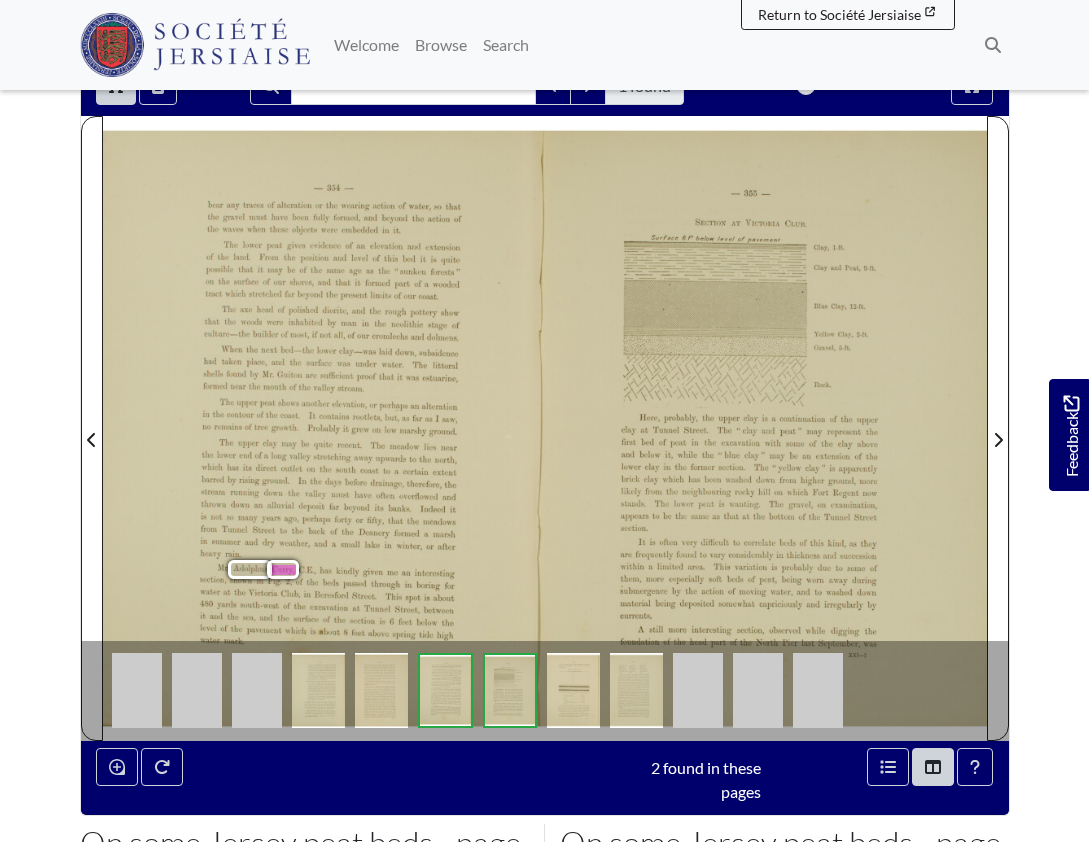 scroll, scrollTop: 310, scrollLeft: 0, axis: vertical 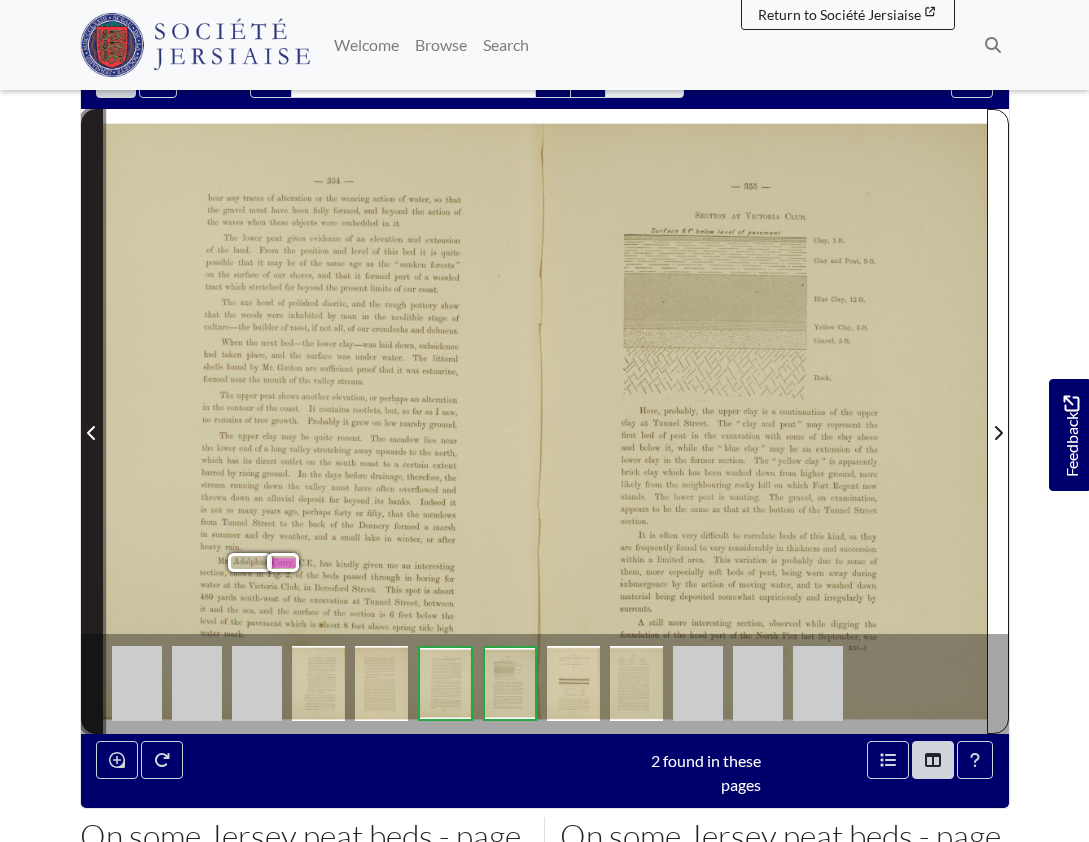 click 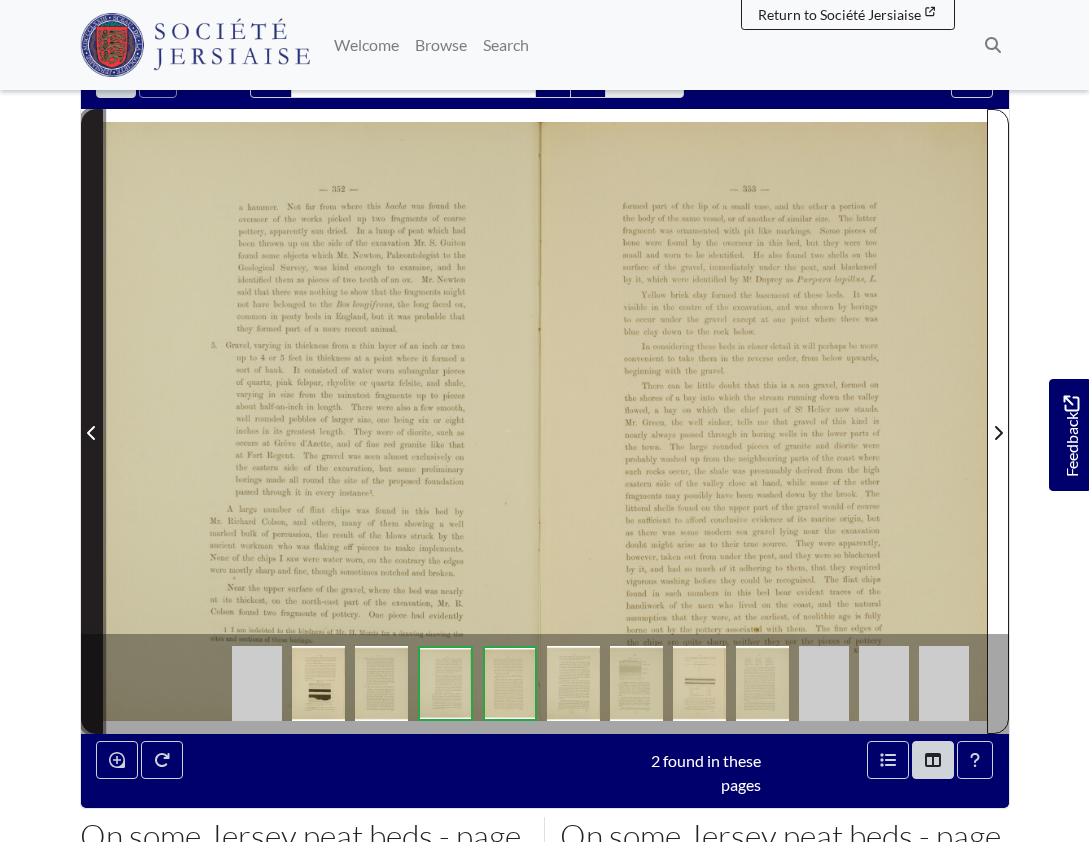 click 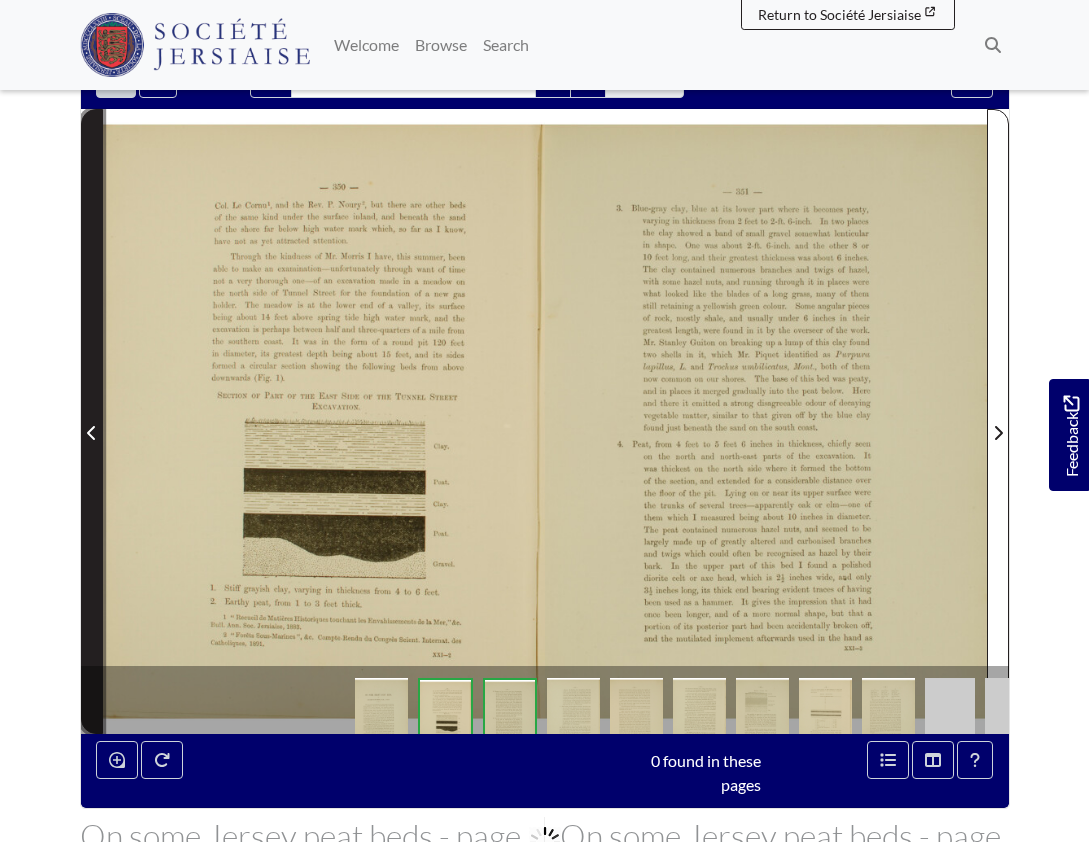 click 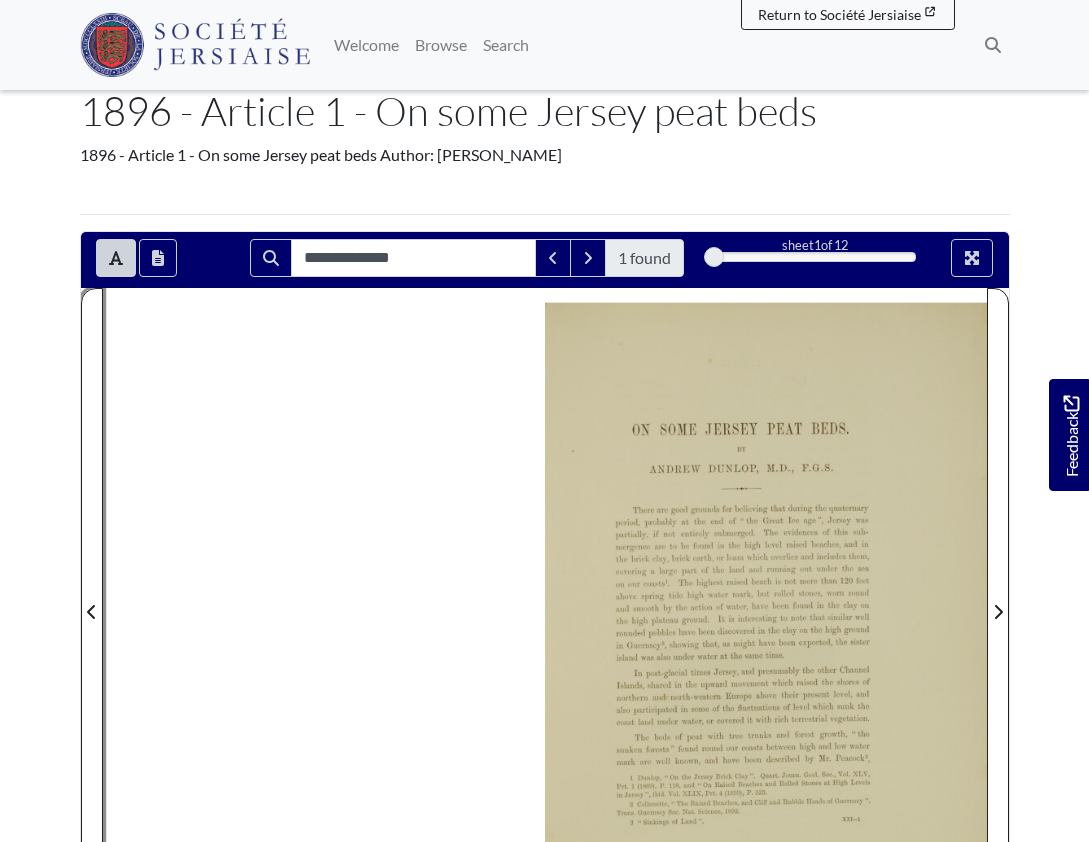 scroll, scrollTop: 0, scrollLeft: 0, axis: both 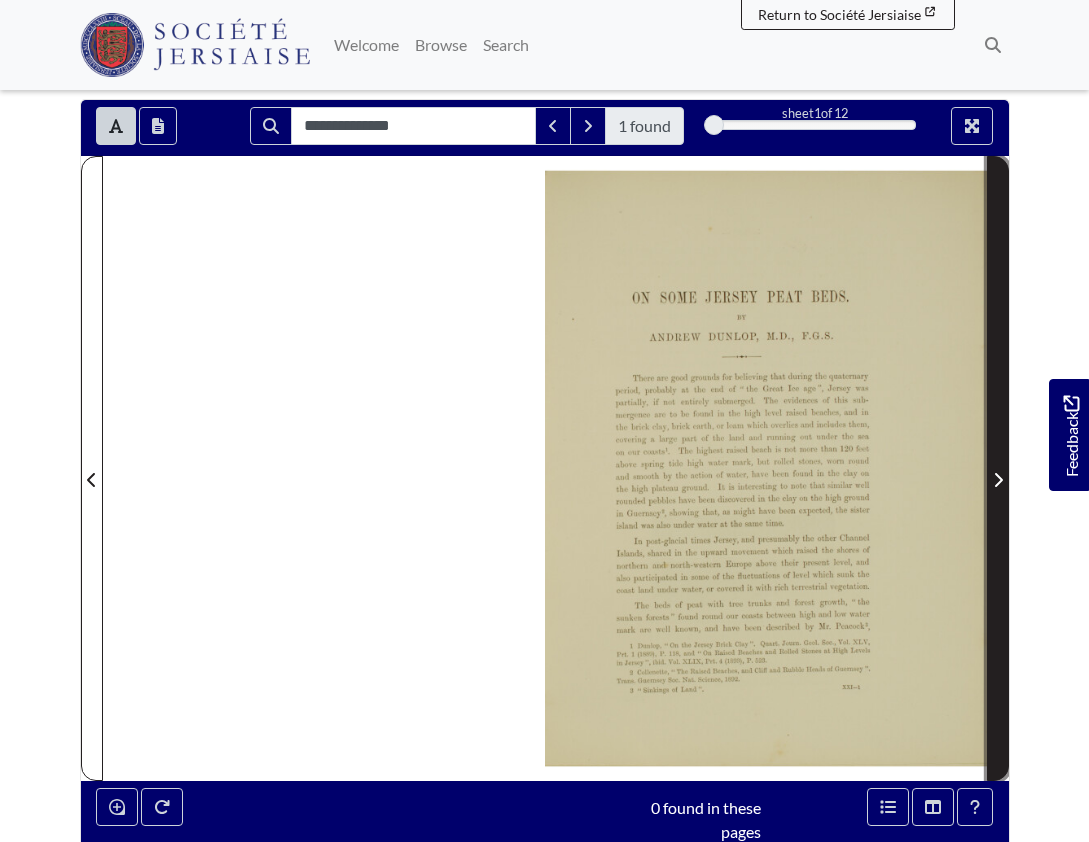 click 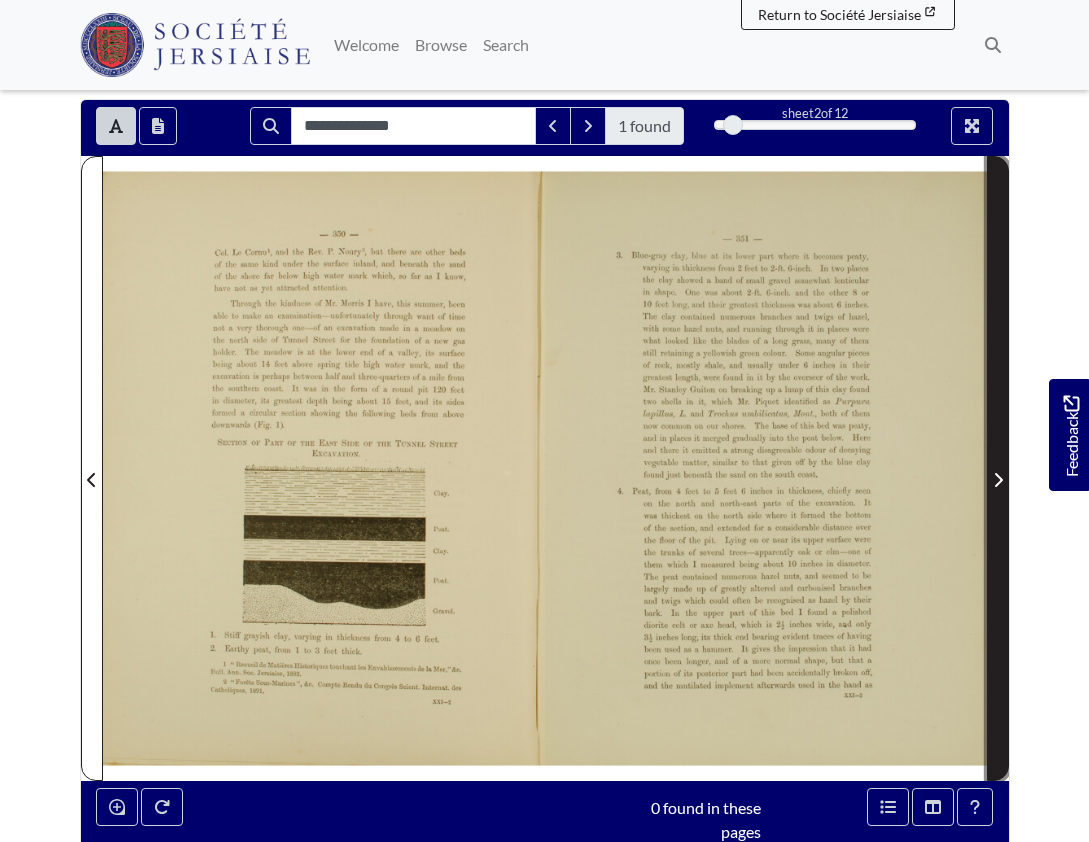 click 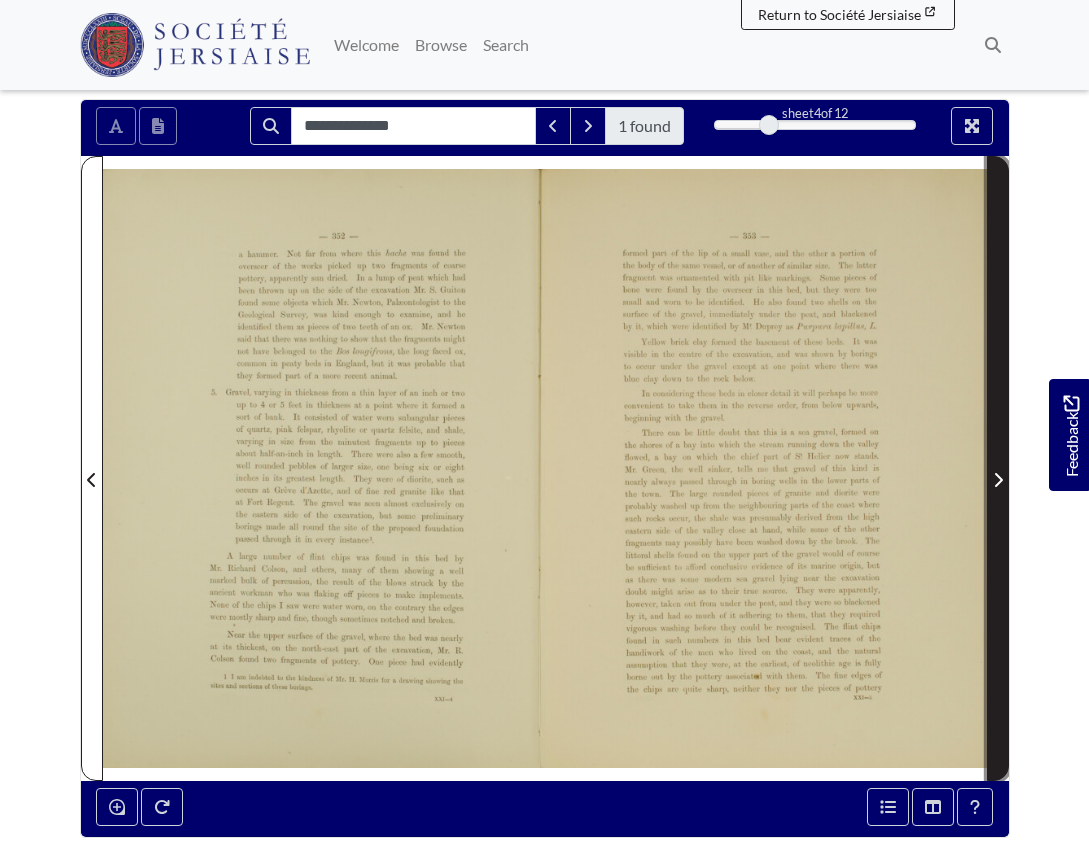 click 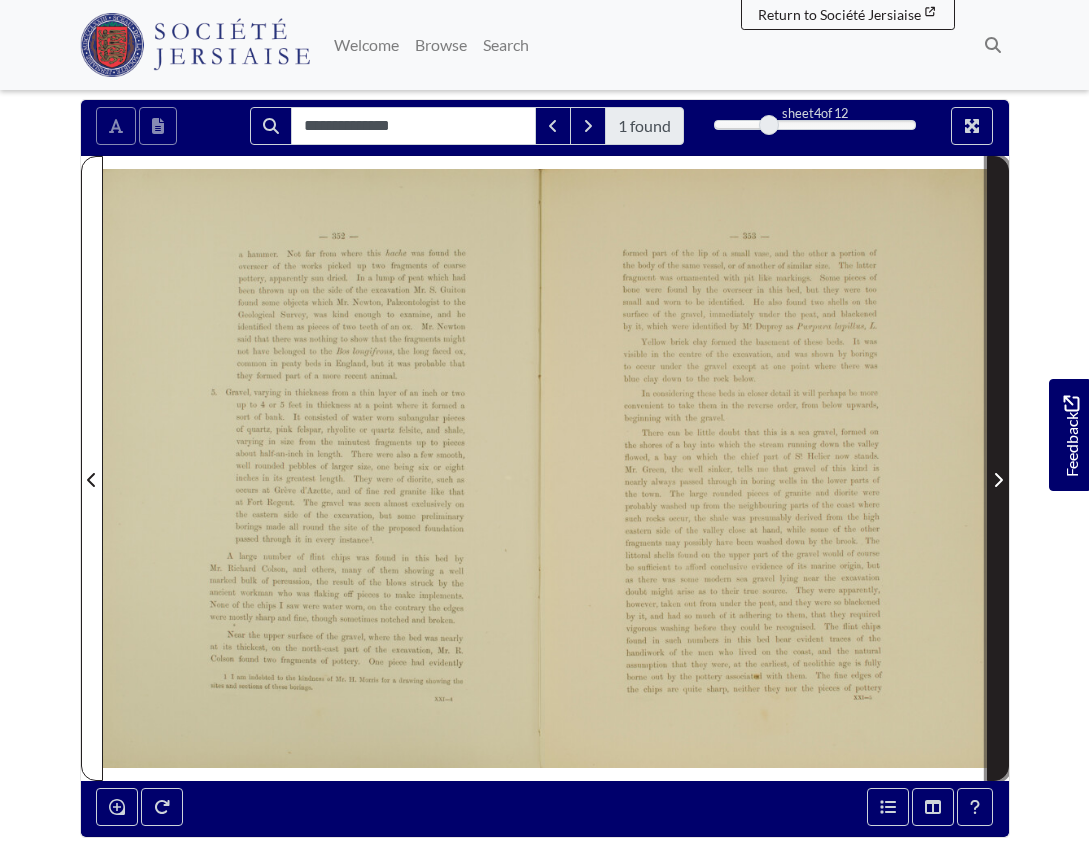 click 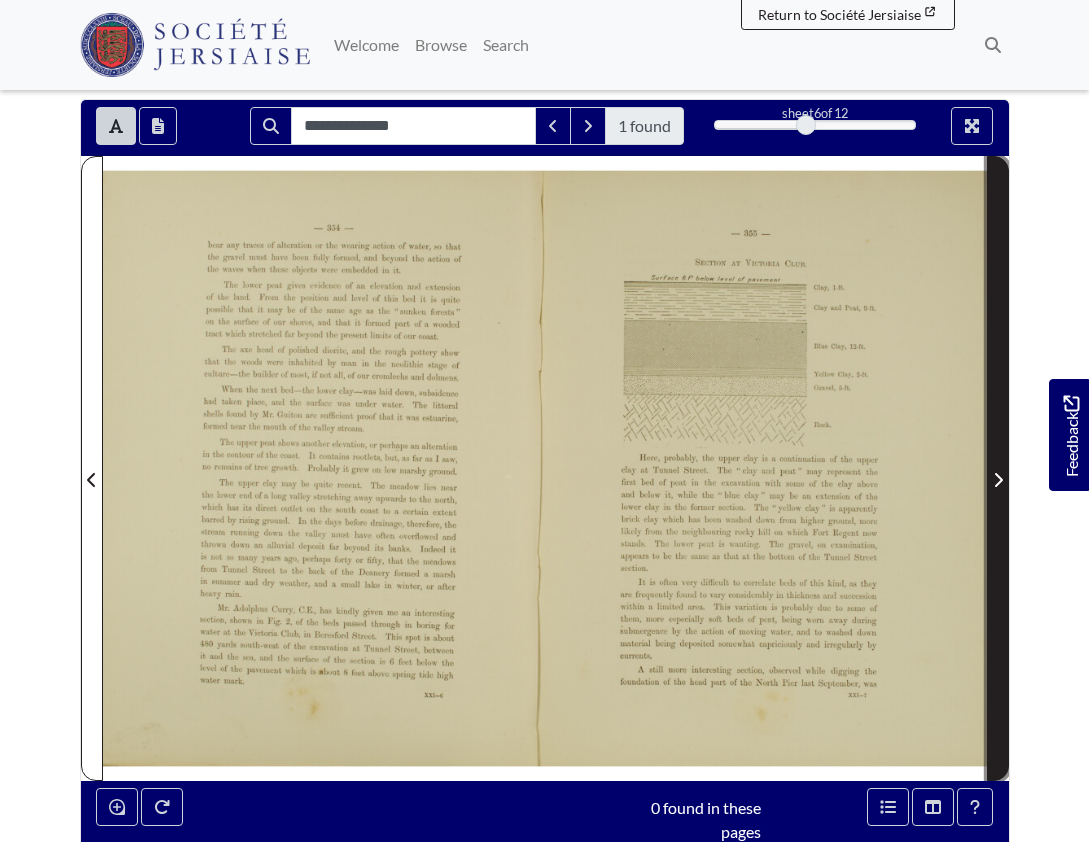 click 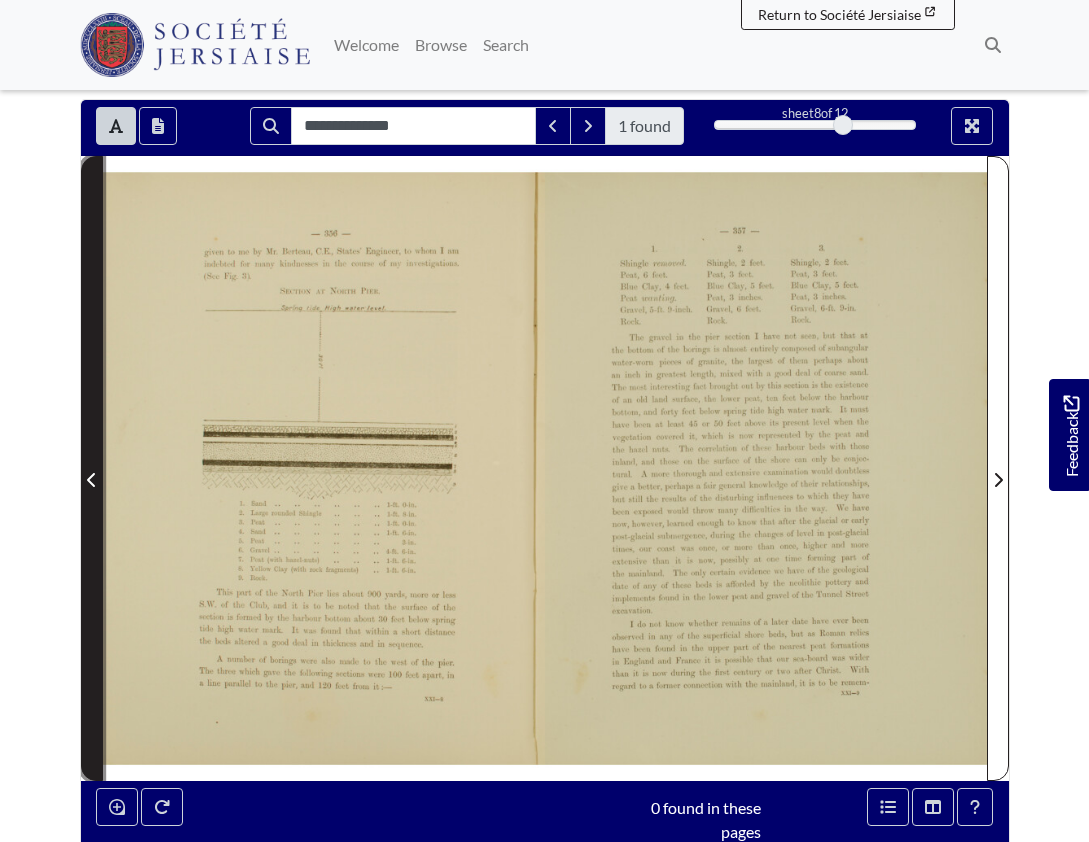 click 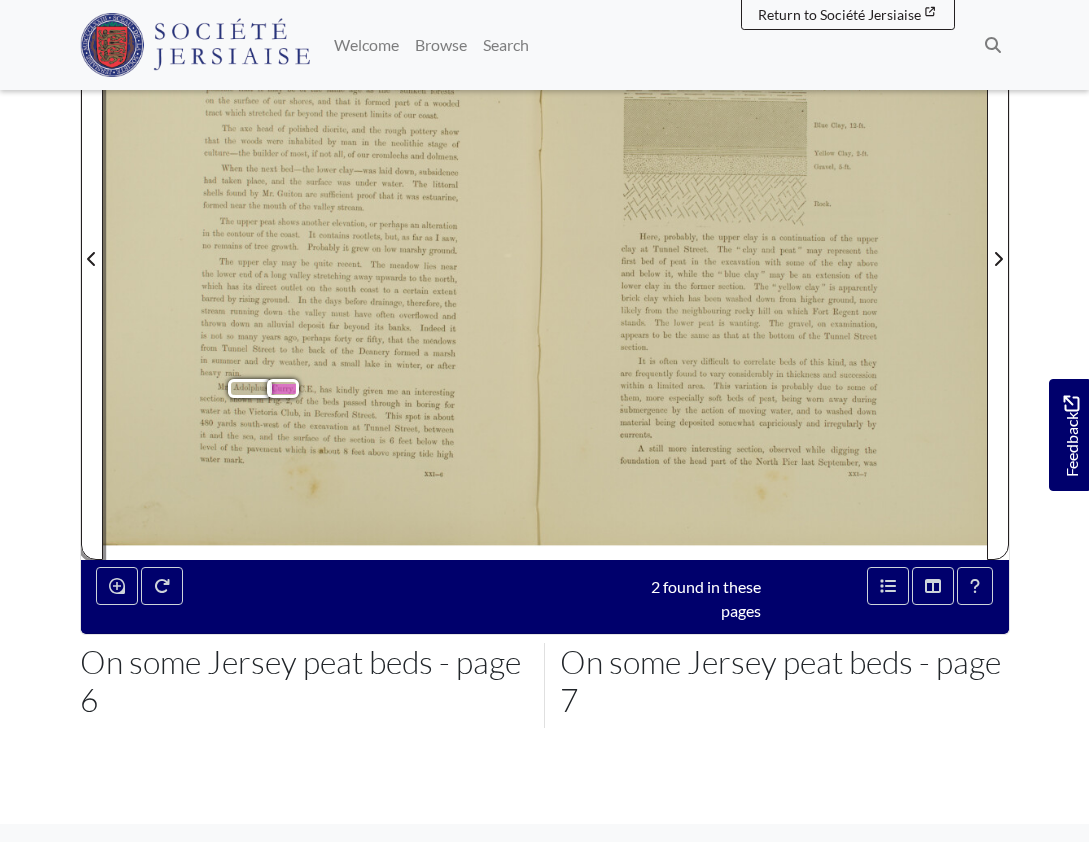 scroll, scrollTop: 482, scrollLeft: 0, axis: vertical 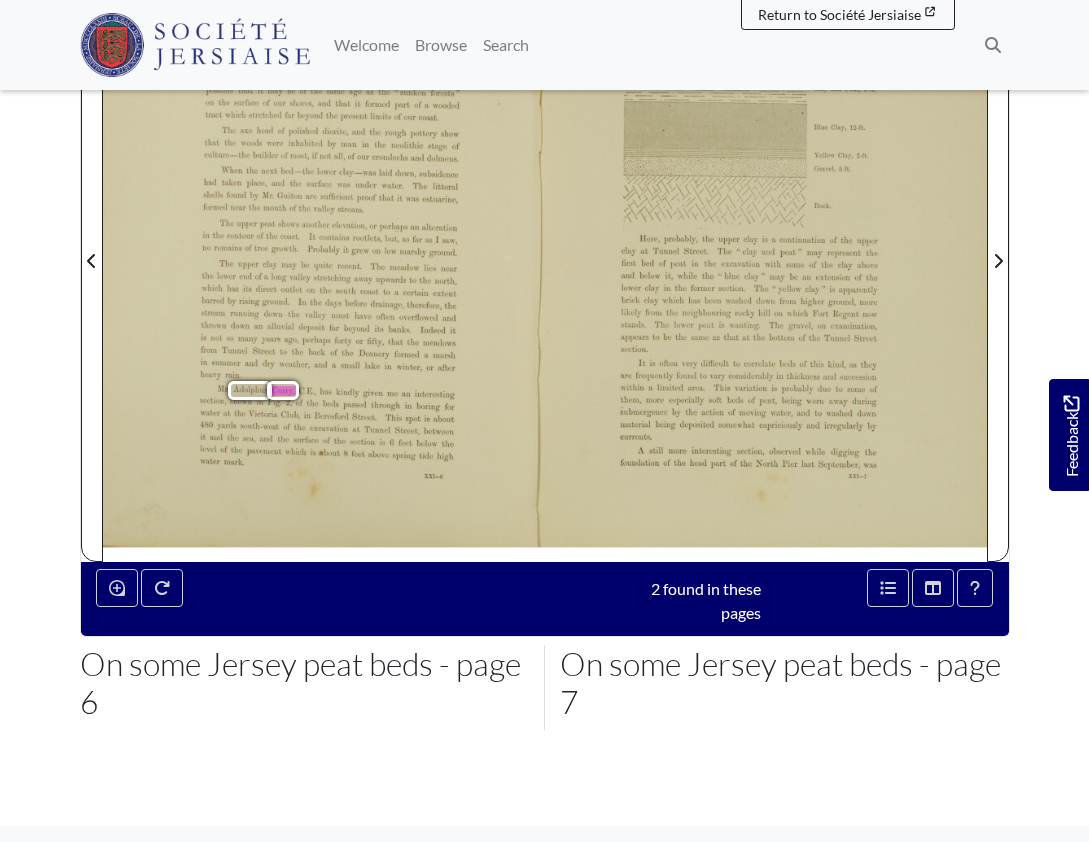 click on "level  of  the  pavement  which  is  lbout  8  feet  above  spring  tide  high  water  mark.  .  i"  xxx—o" at bounding box center (326, 462) 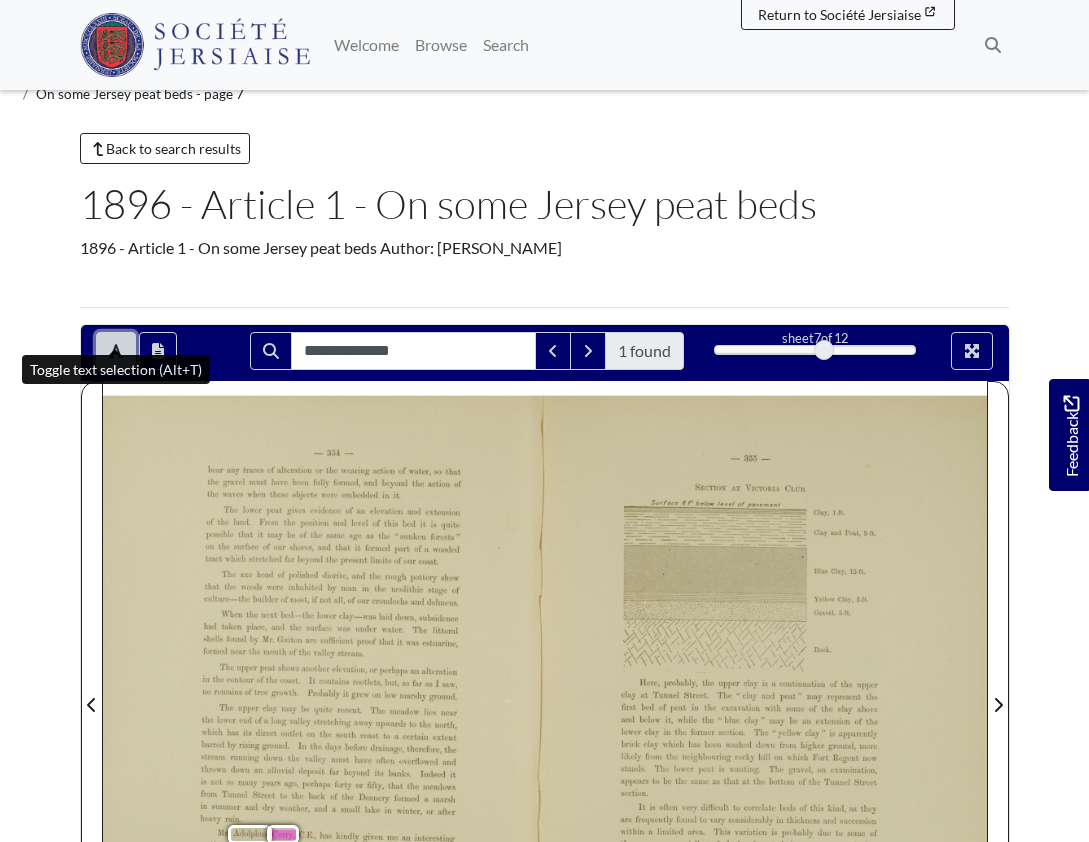 click 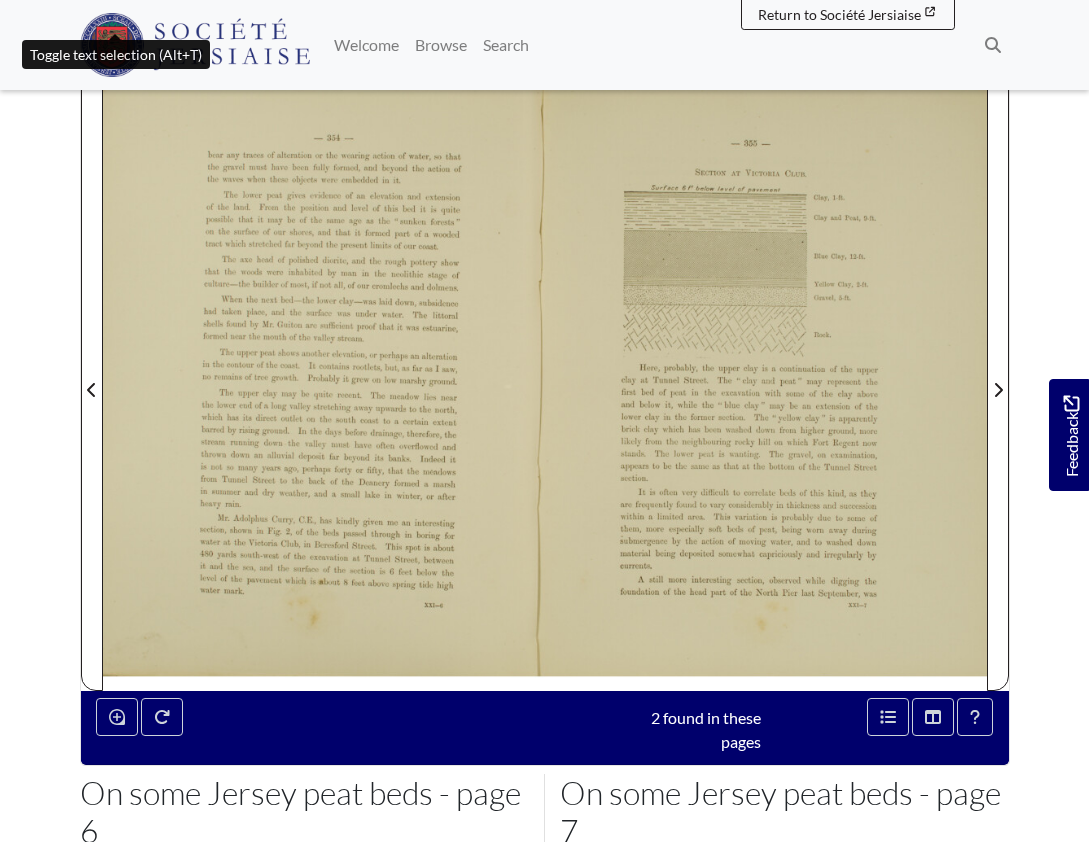 scroll, scrollTop: 375, scrollLeft: 0, axis: vertical 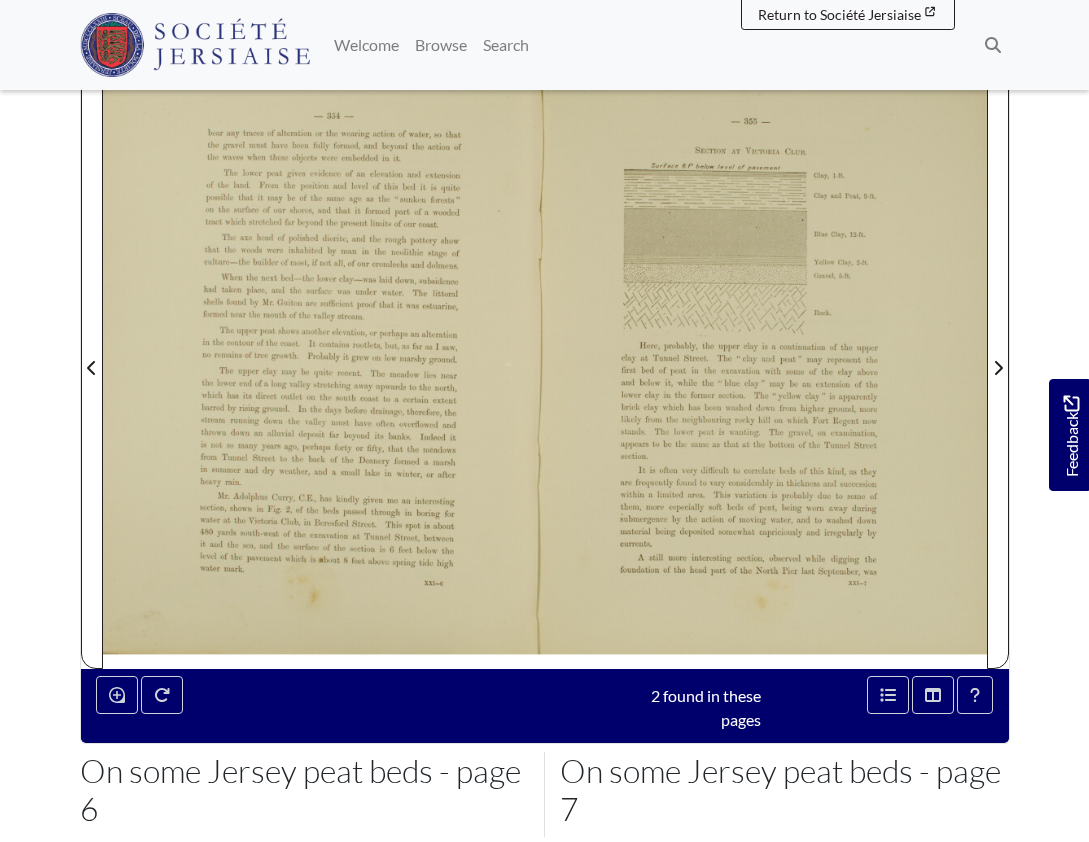 click at bounding box center [324, 356] 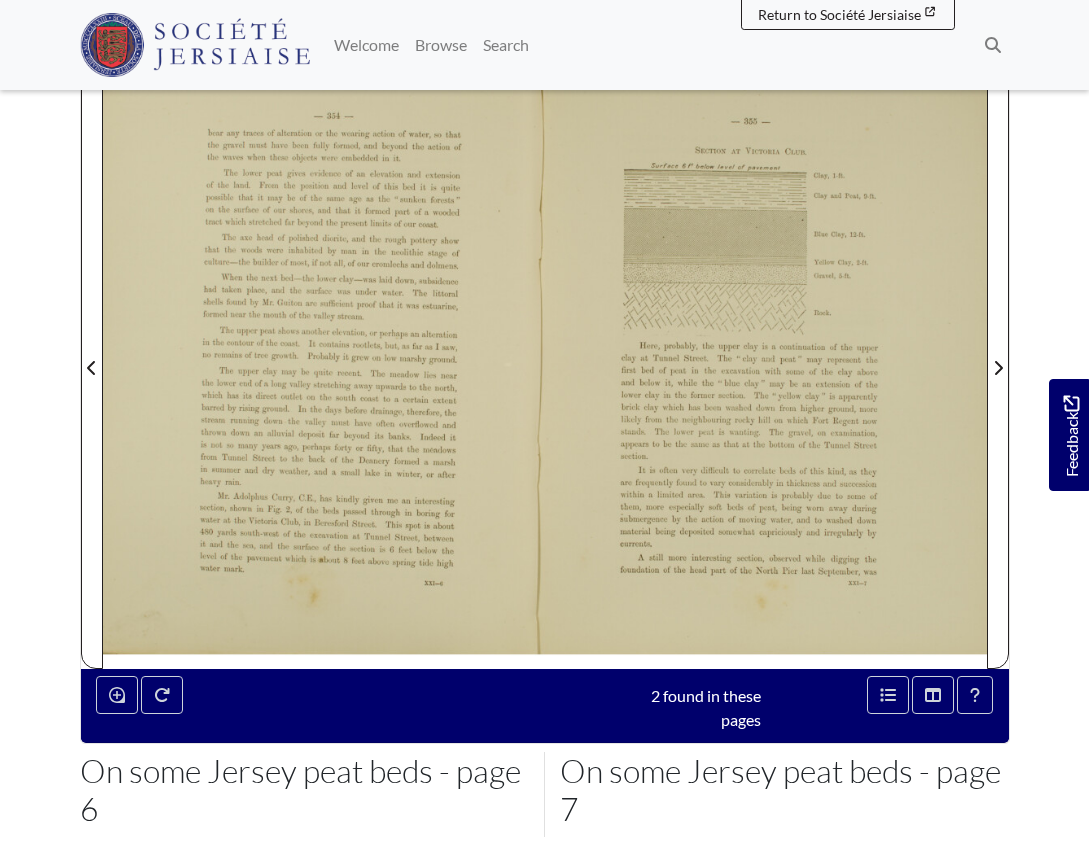click at bounding box center [324, 356] 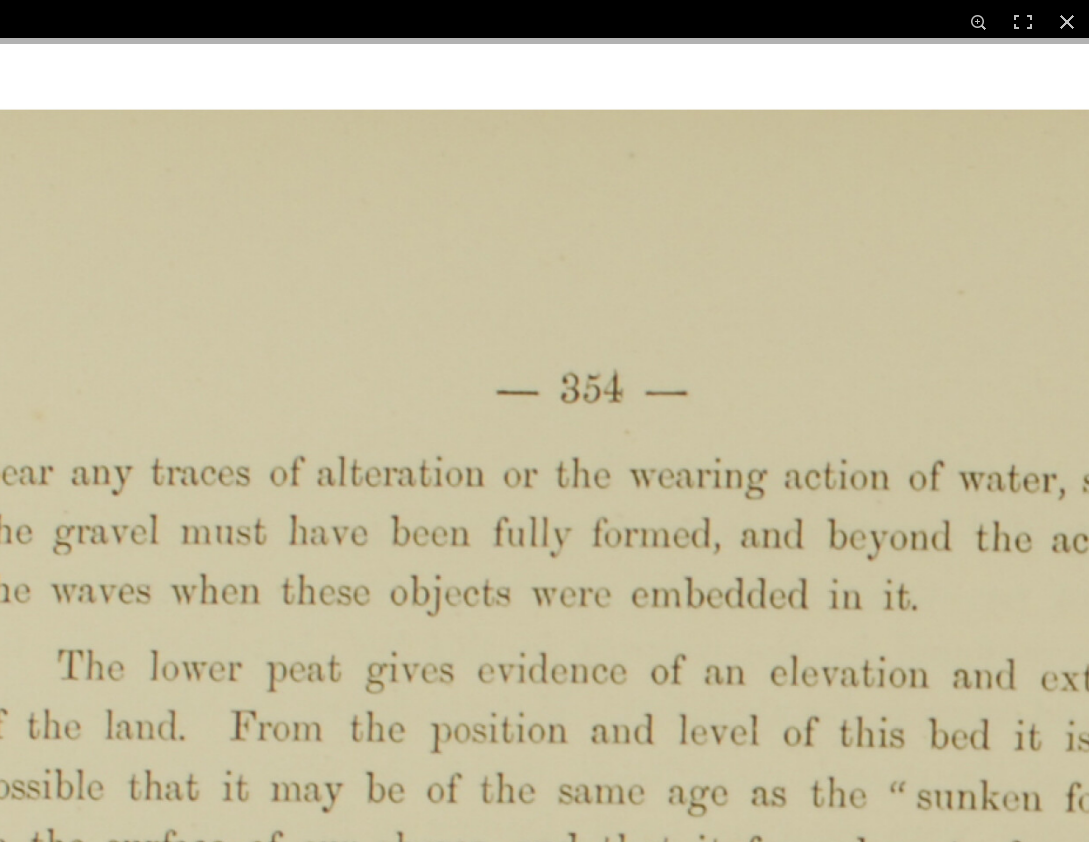 click at bounding box center [545, 1562] 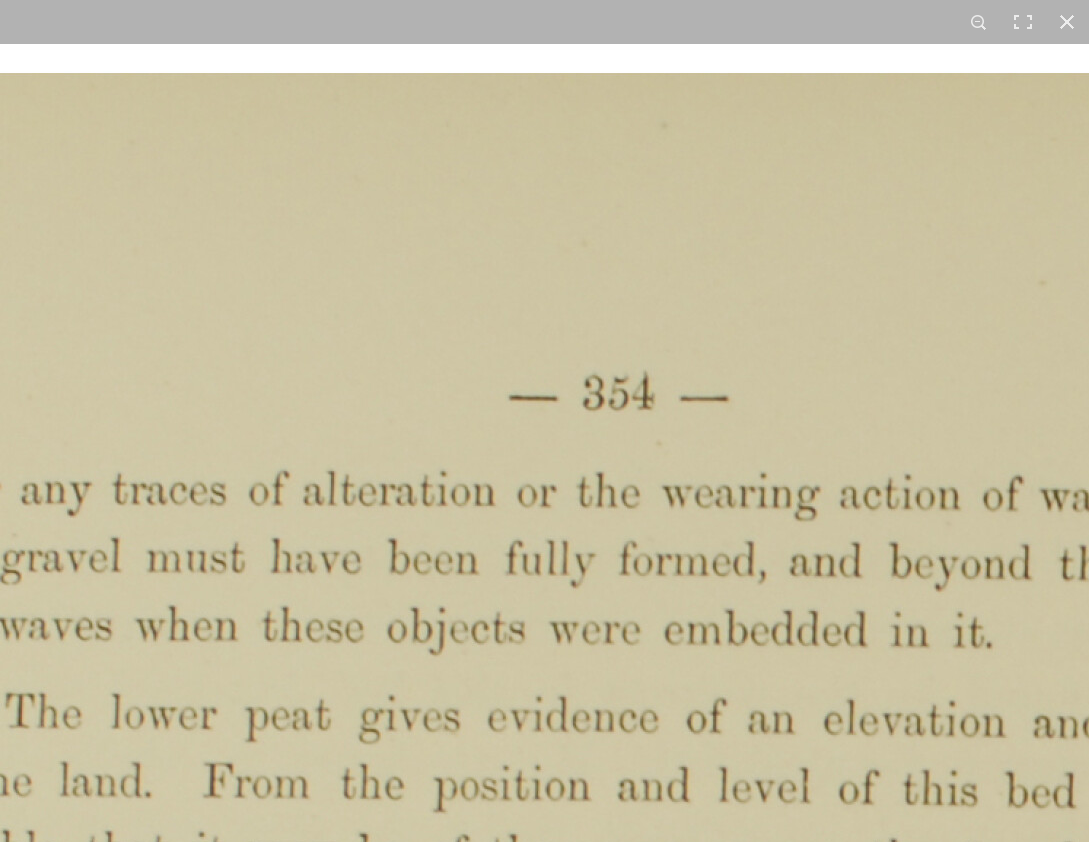 click at bounding box center [565, 1741] 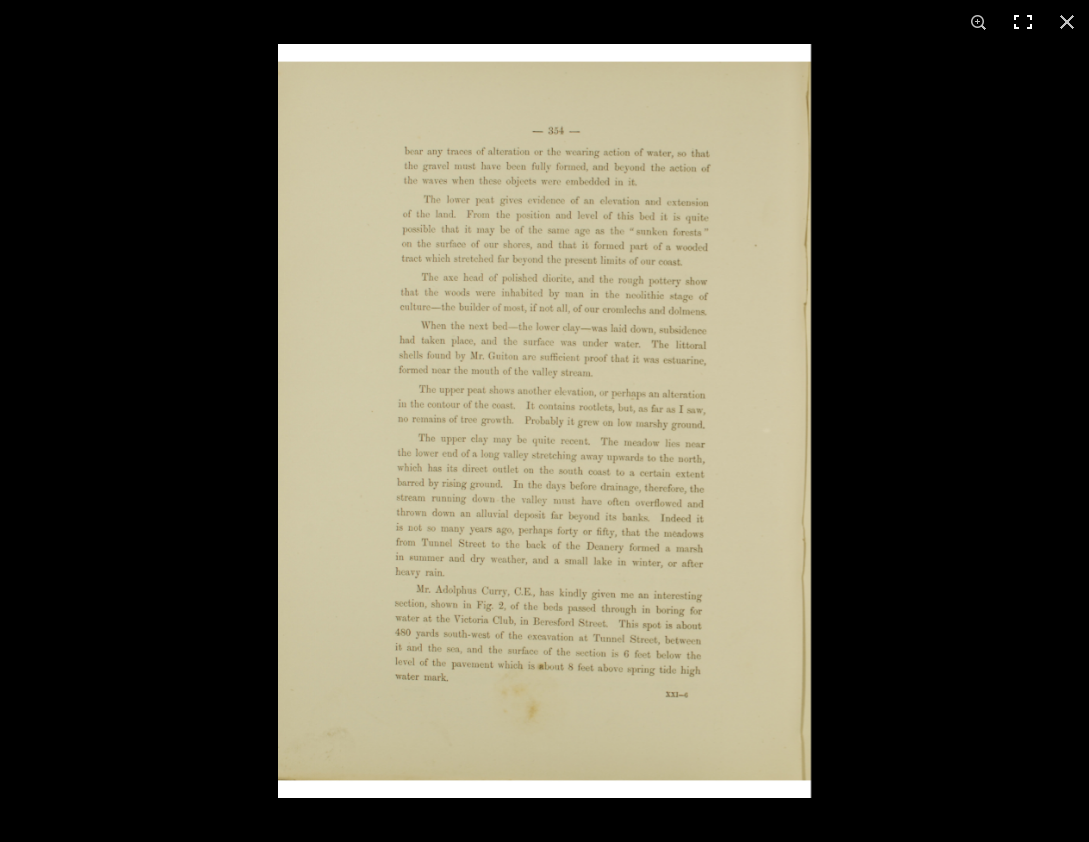 click at bounding box center [1023, 22] 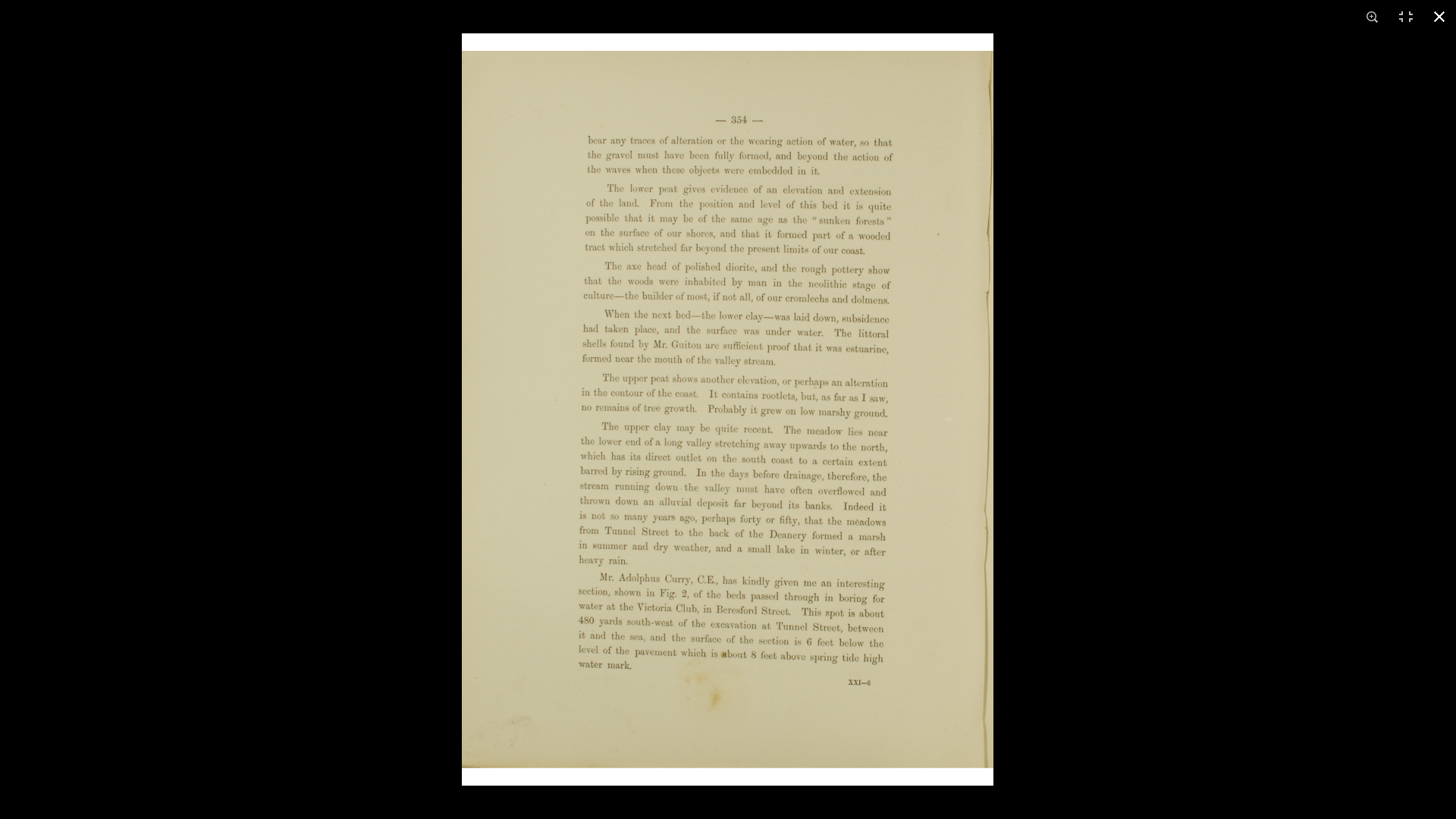 click at bounding box center [1190, 443] 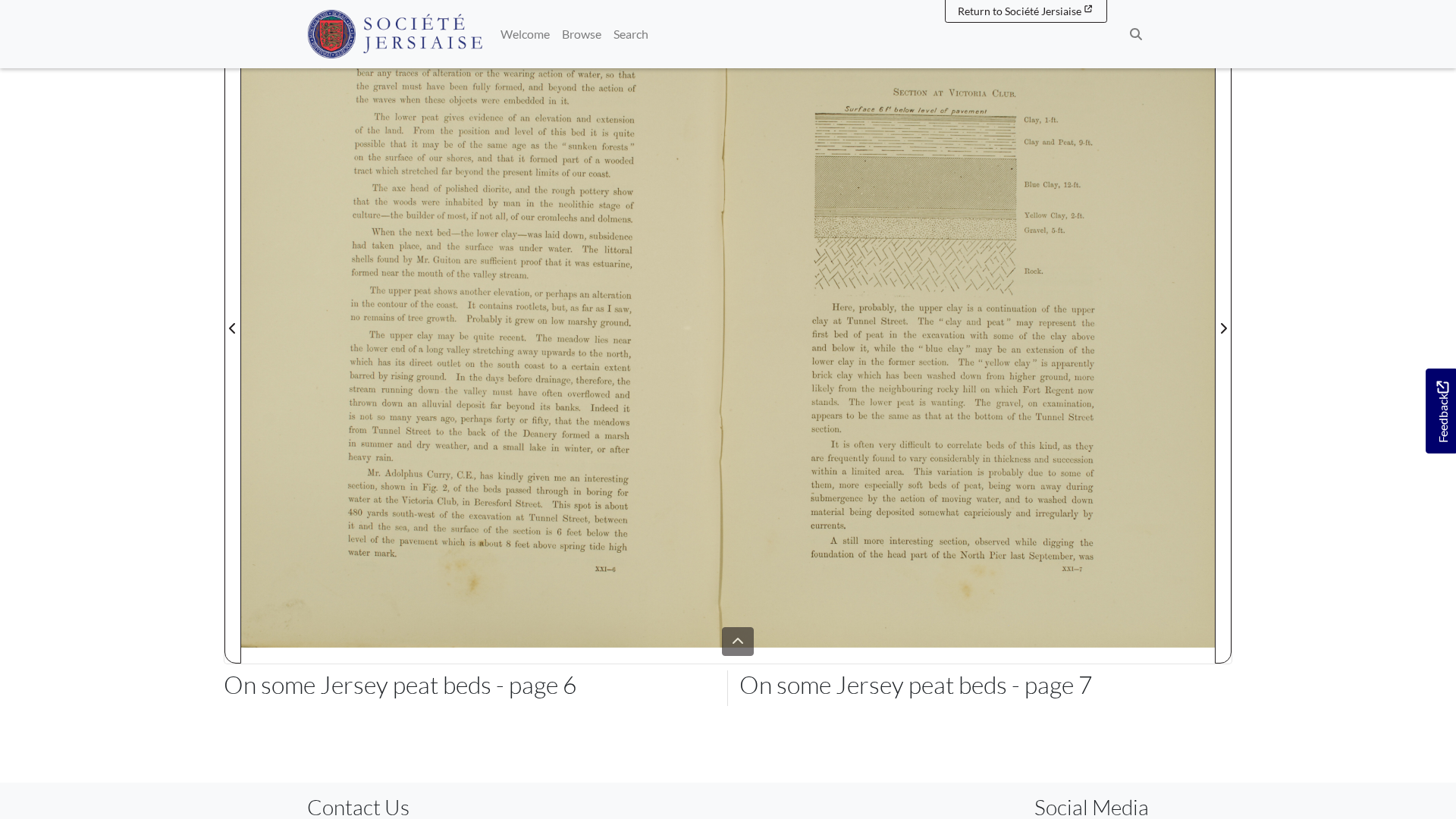 click on "Menu" at bounding box center (728, 351) 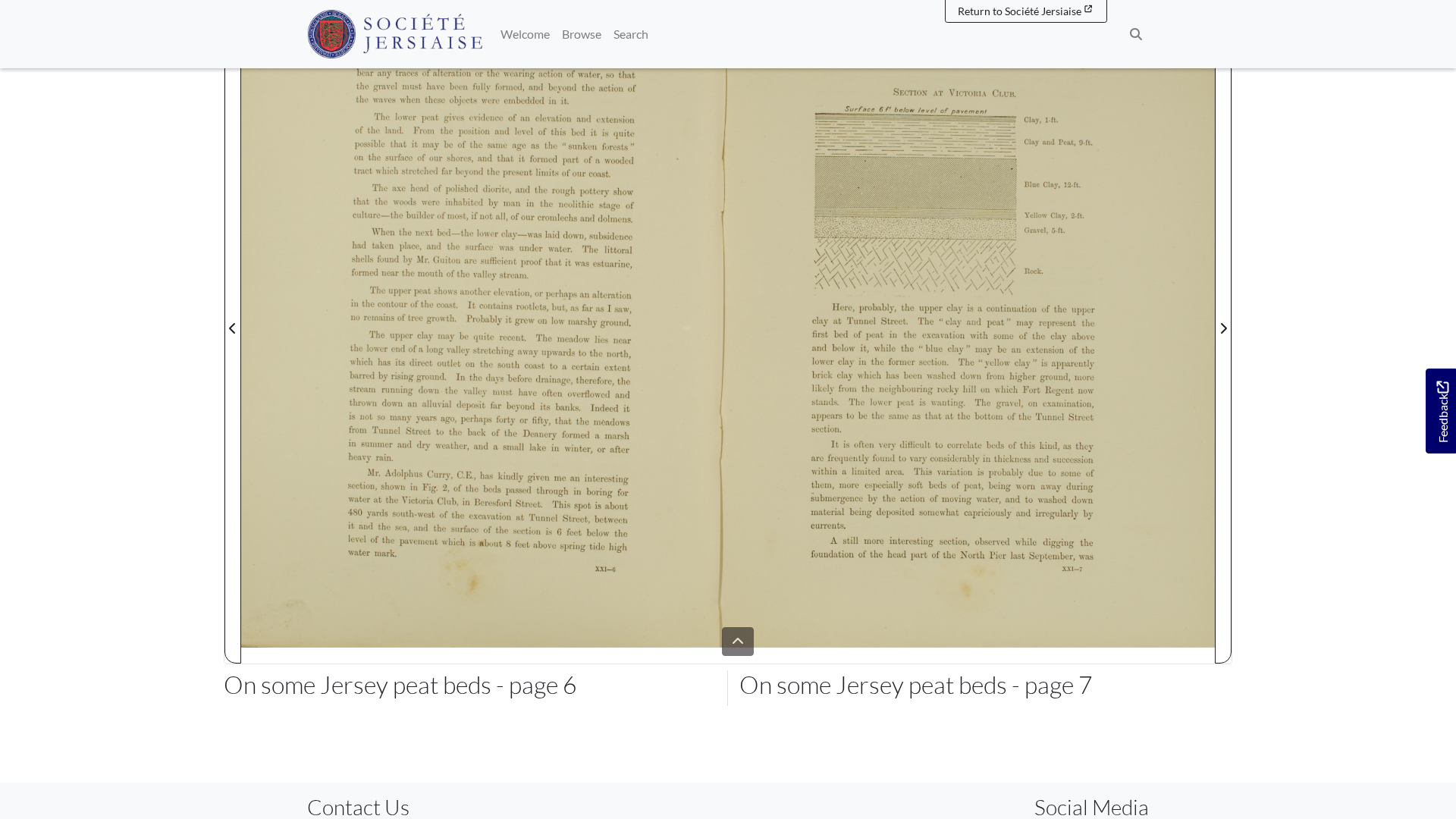 click on "Menu" at bounding box center (728, 351) 